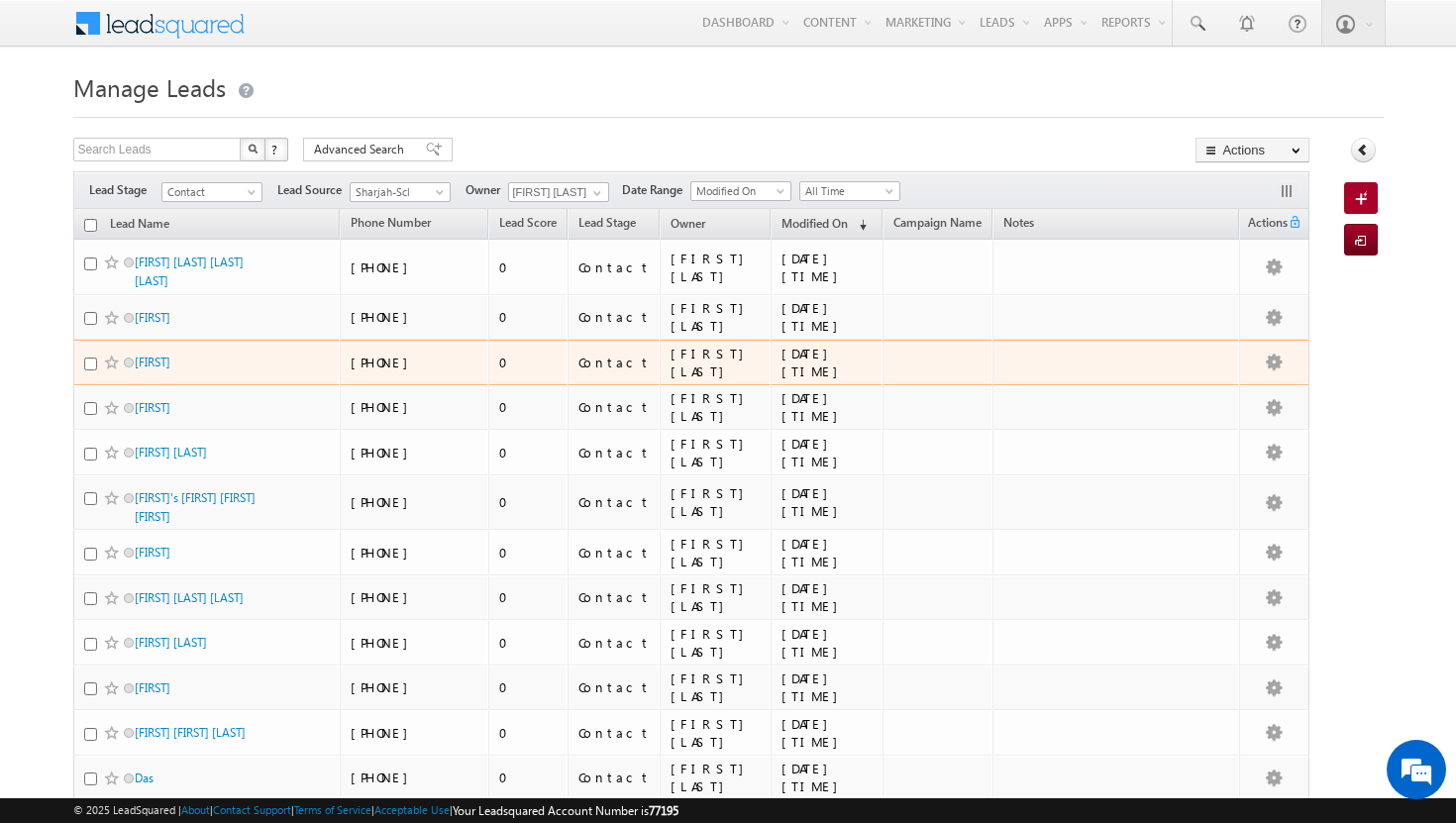 scroll, scrollTop: 0, scrollLeft: 0, axis: both 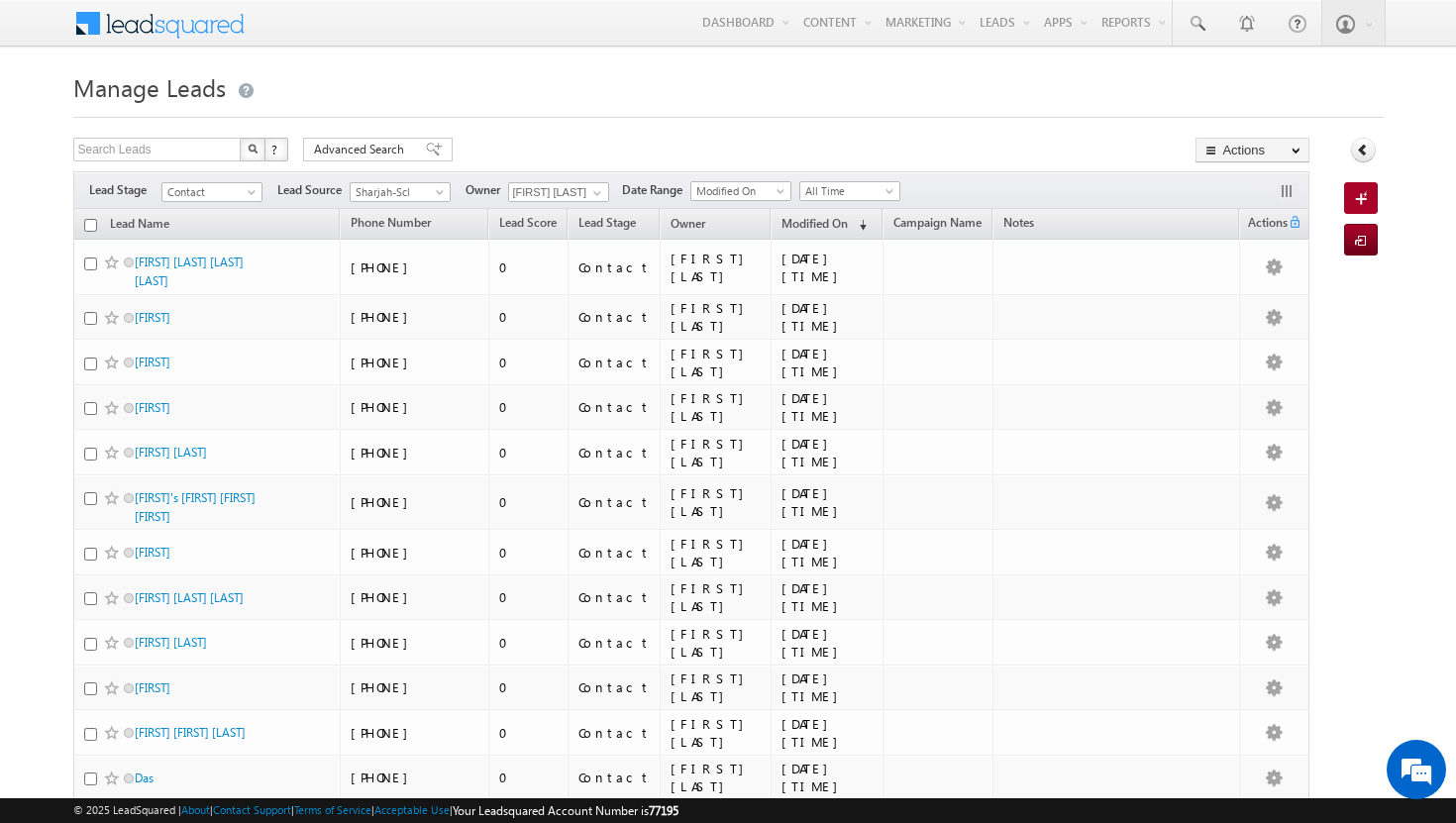 click at bounding box center (90, 225) 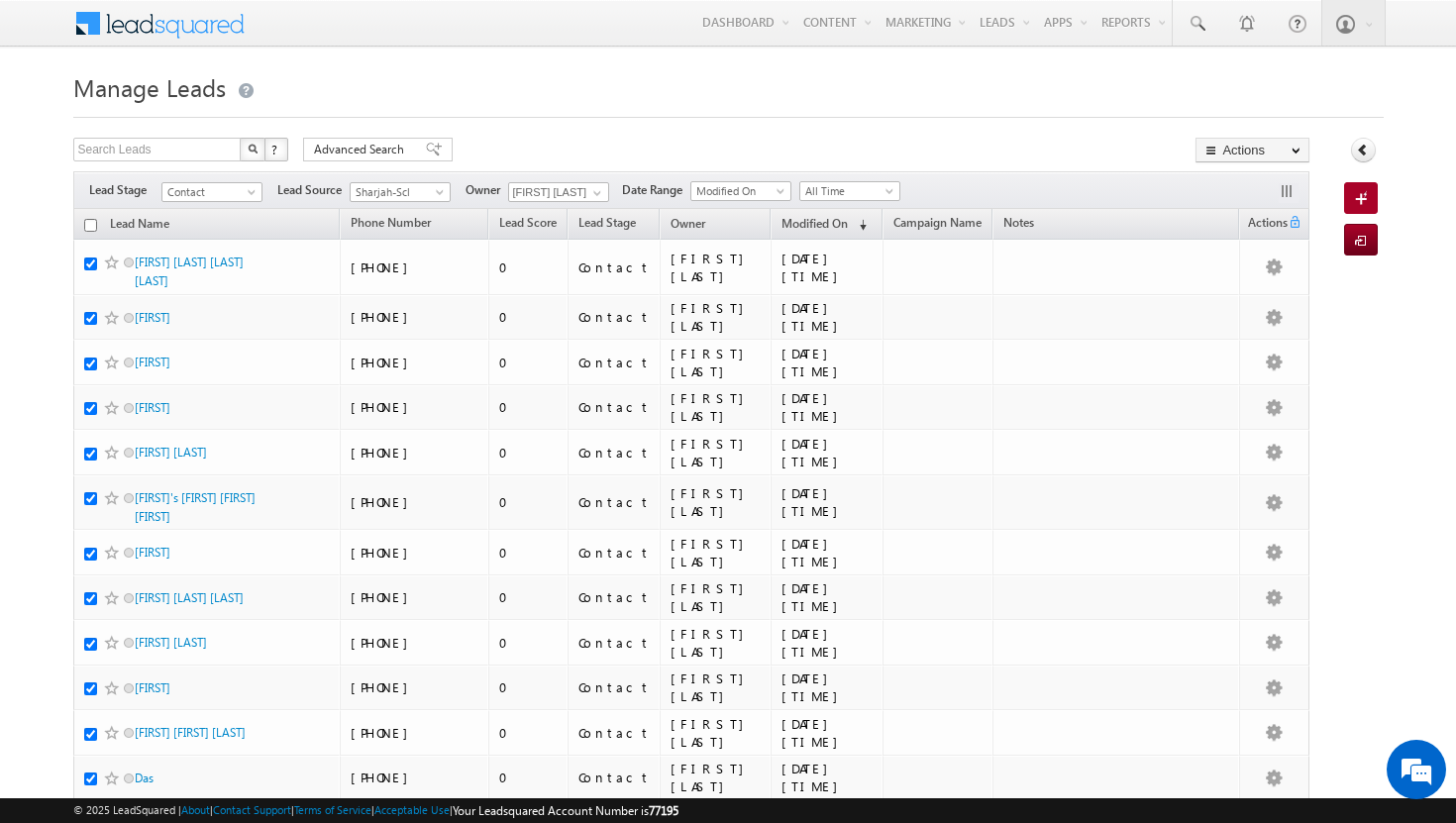 checkbox on "true" 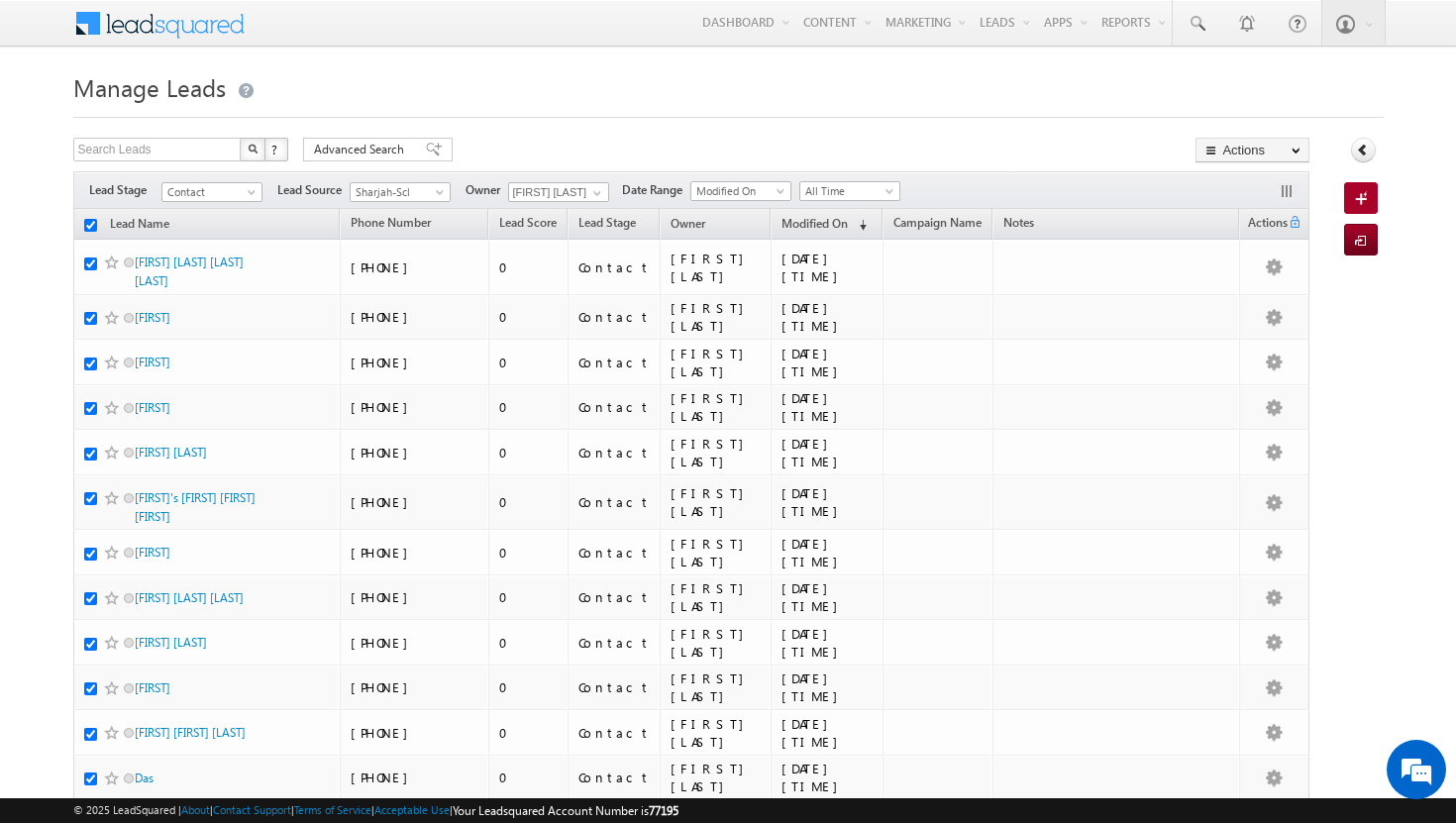 checkbox on "true" 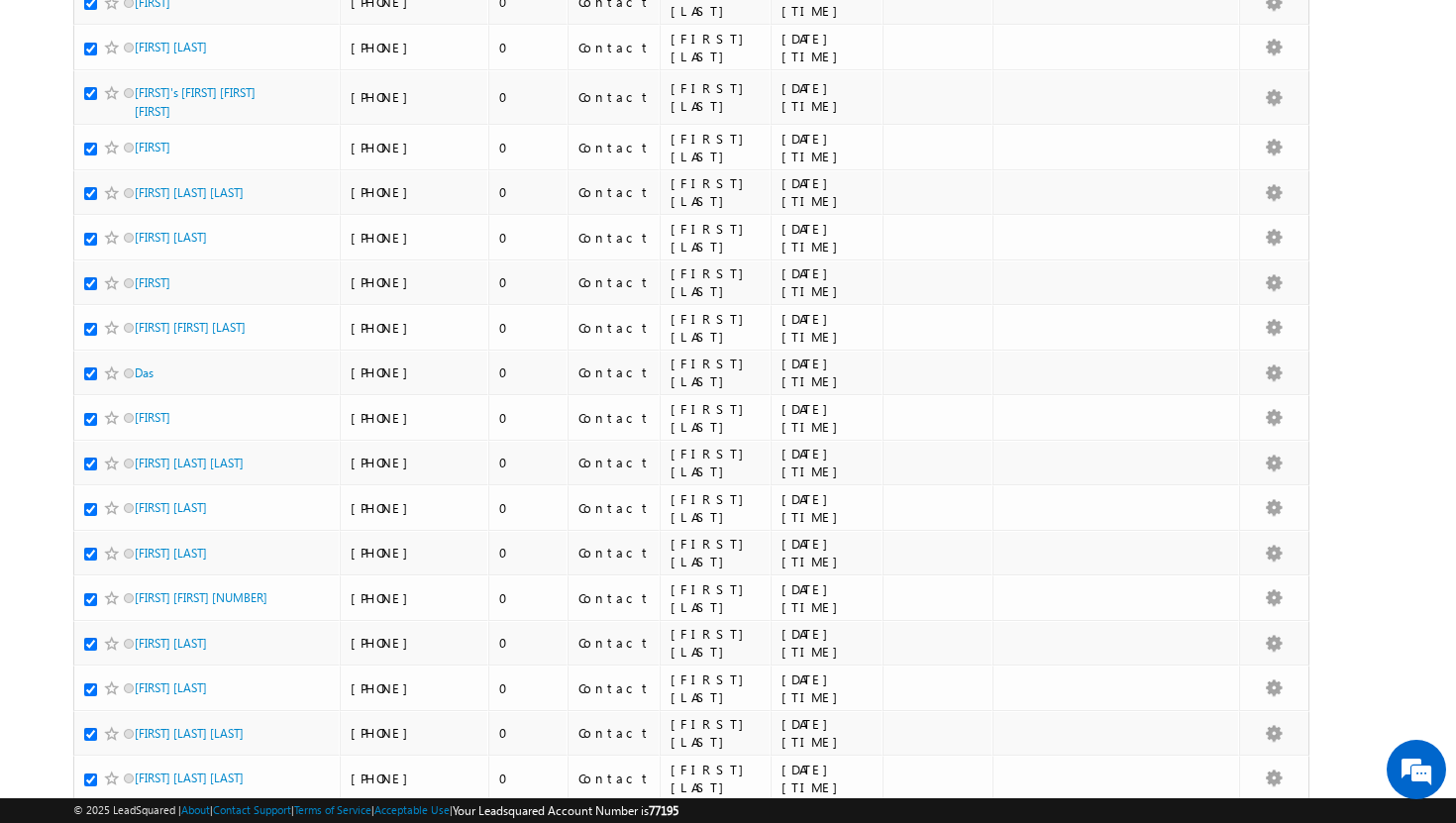 scroll, scrollTop: 0, scrollLeft: 0, axis: both 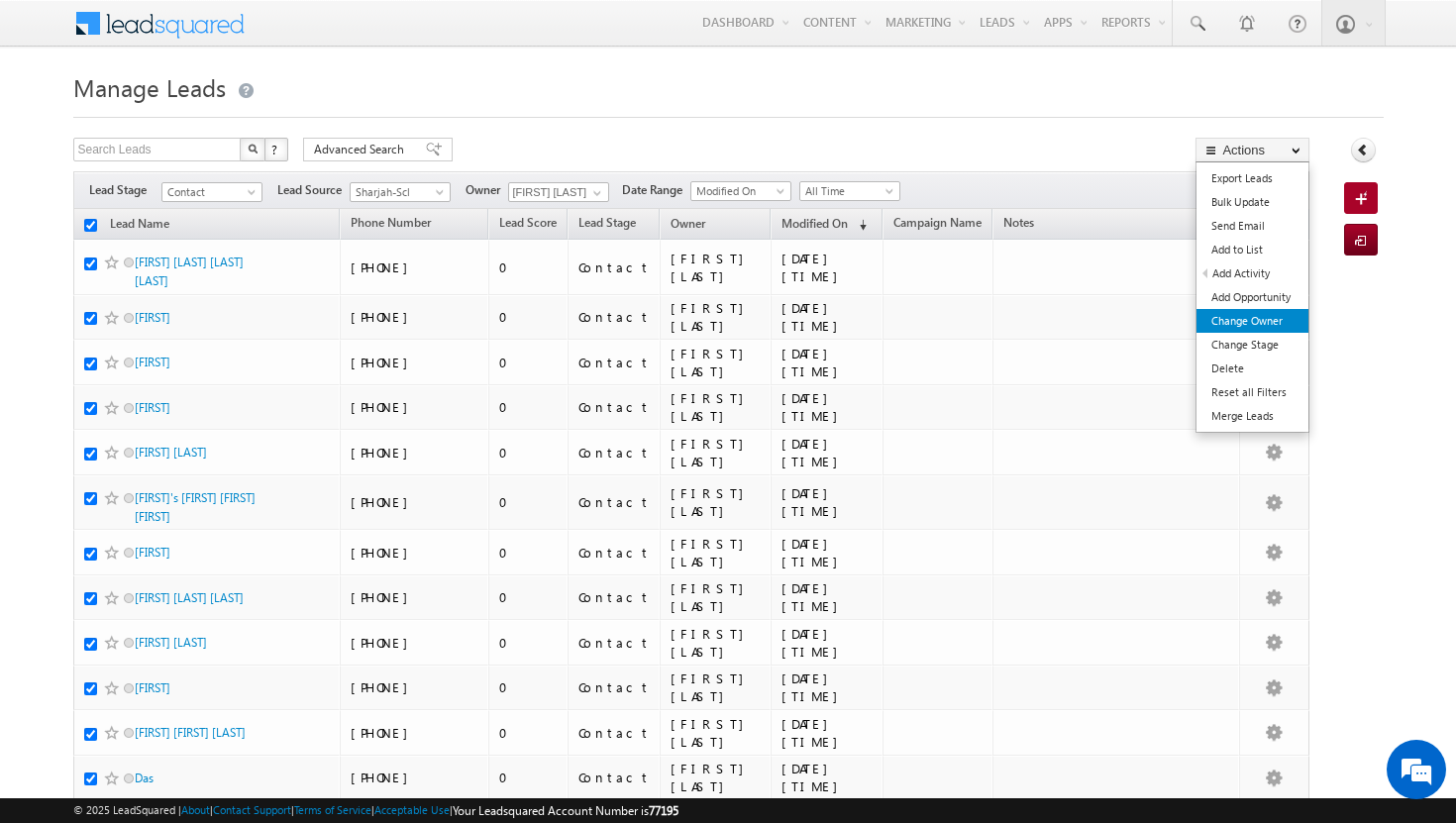 click on "Change Owner" at bounding box center [1252, 321] 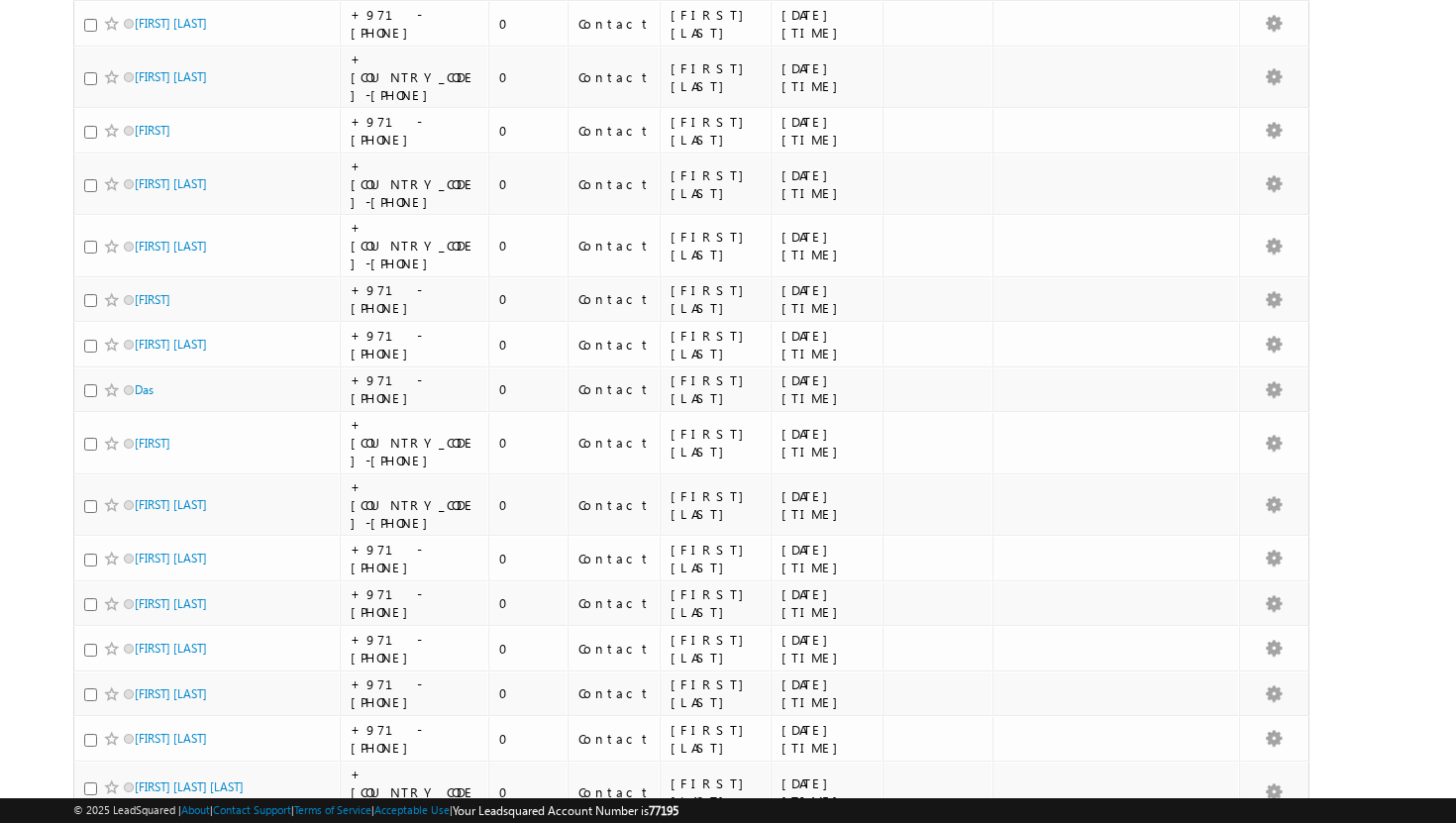 scroll, scrollTop: 0, scrollLeft: 0, axis: both 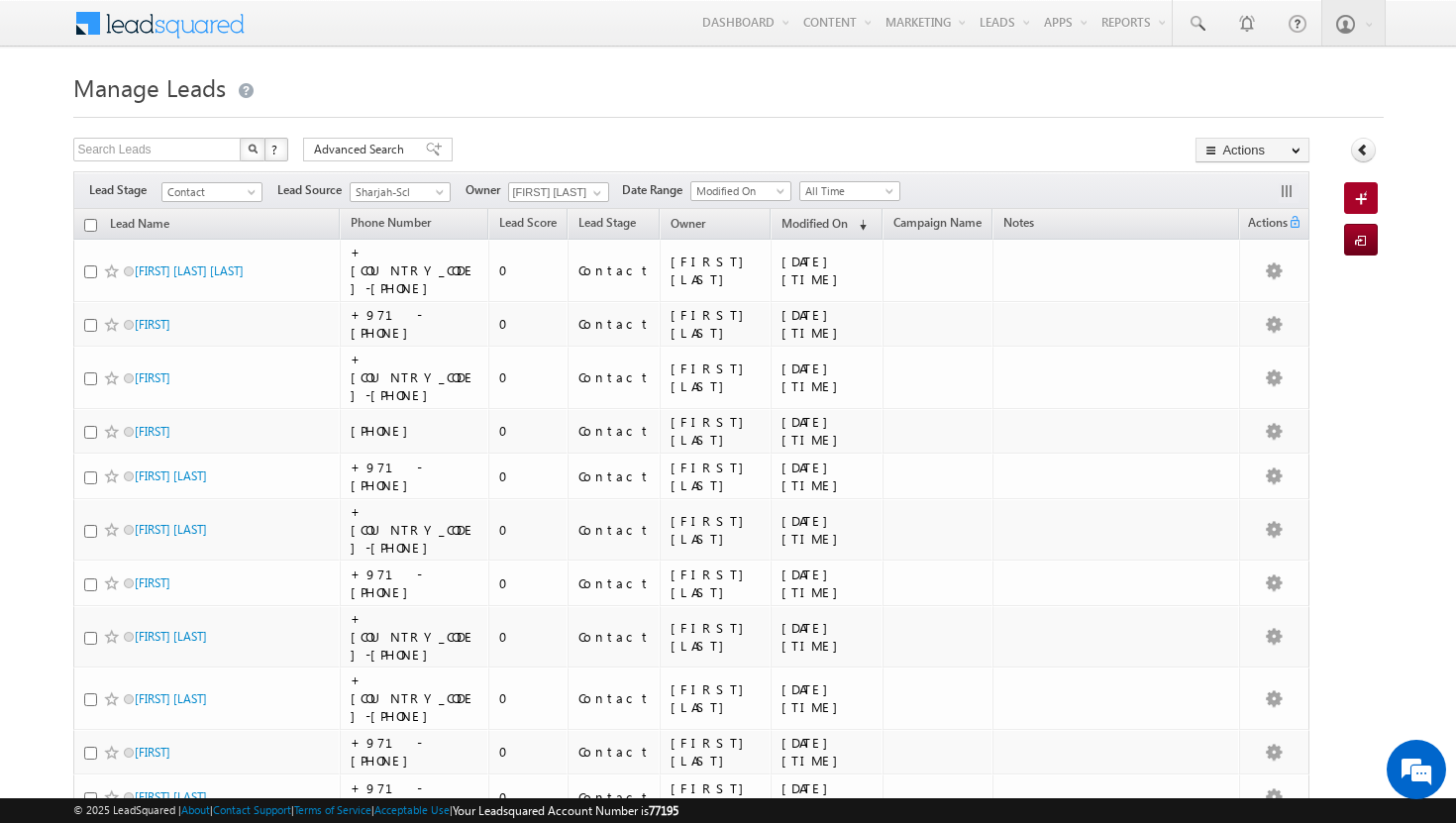 click on "Lead Name" at bounding box center [207, 224] 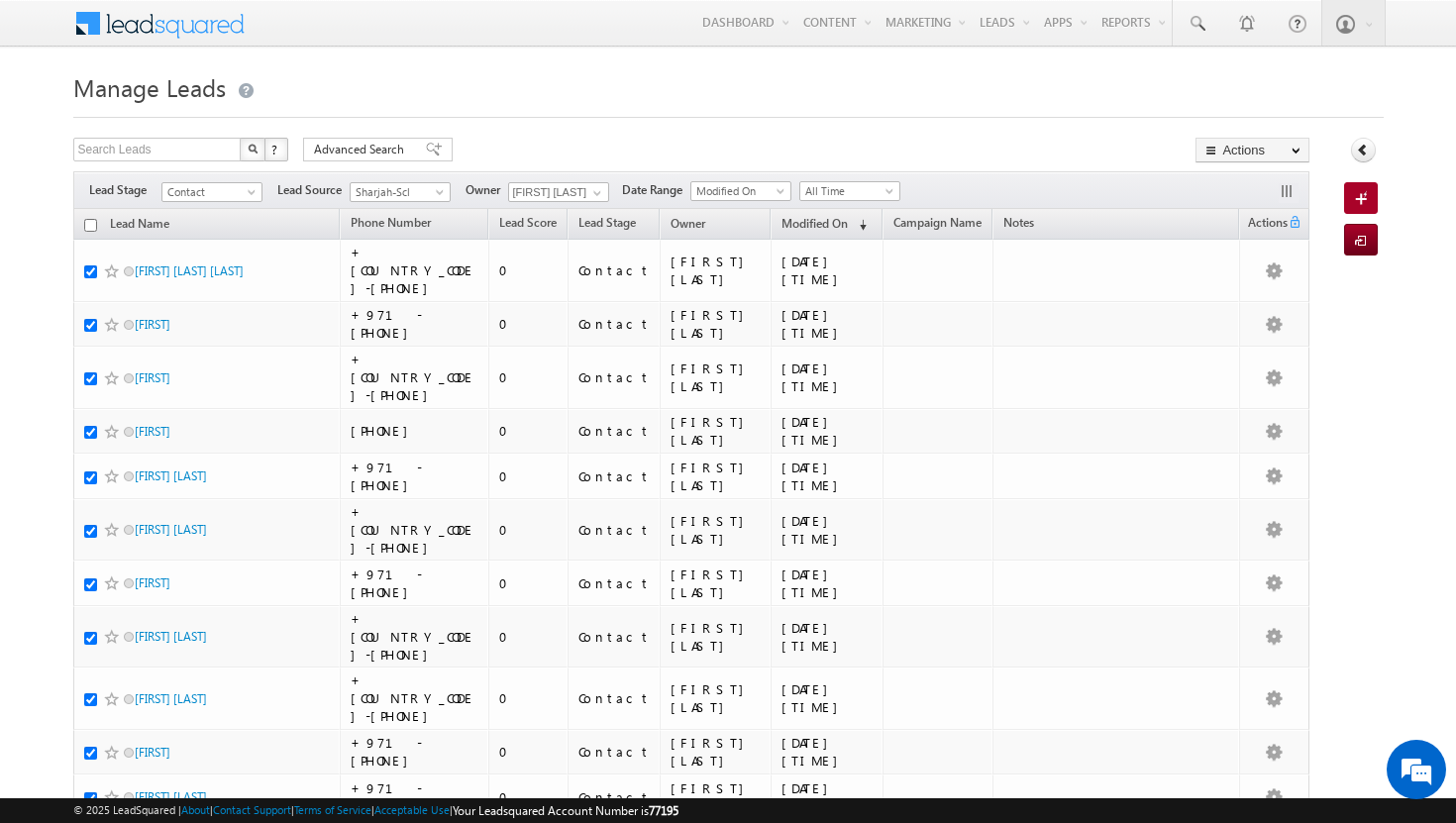 checkbox on "true" 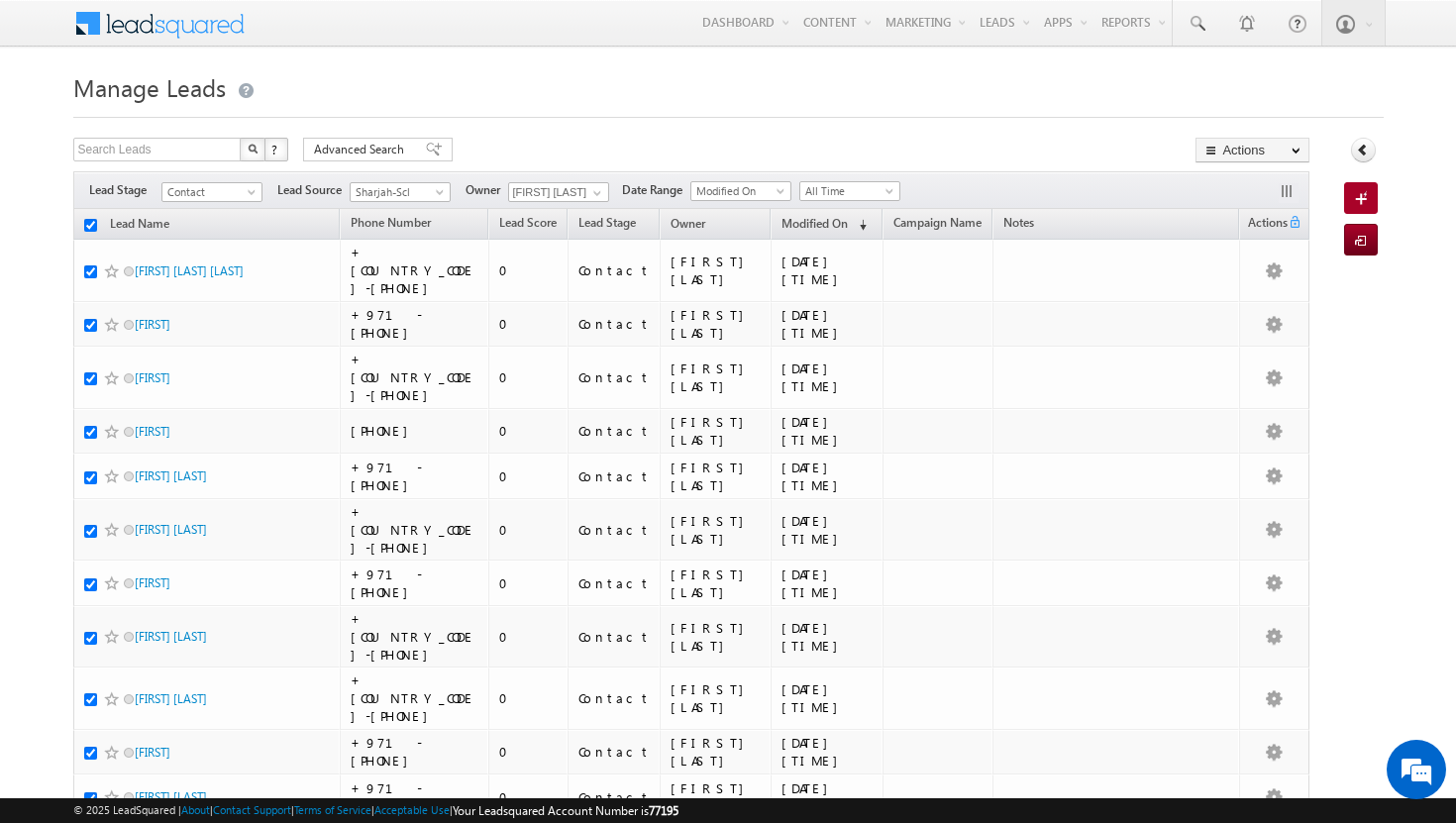 checkbox on "true" 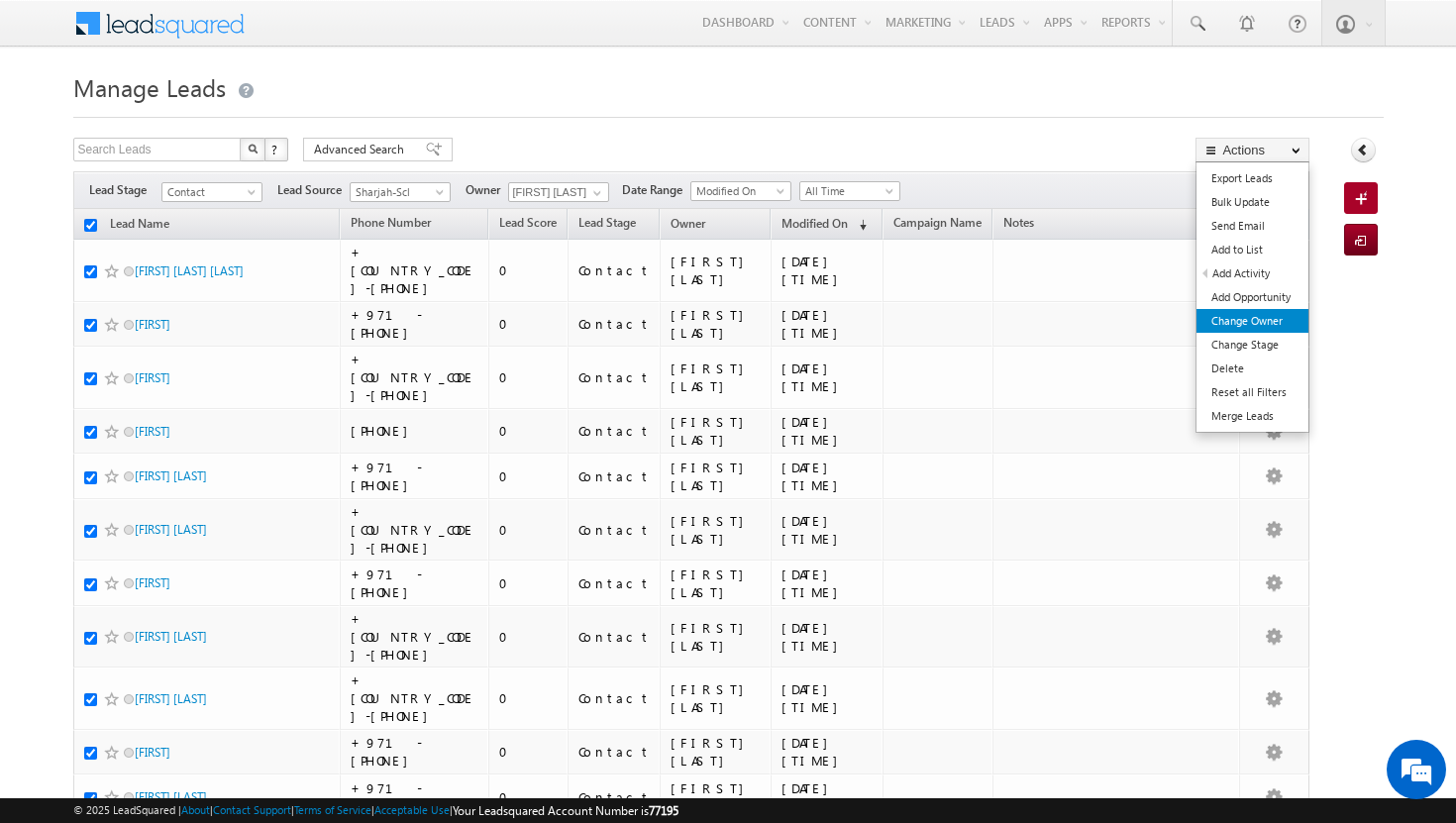 click on "Change Owner" at bounding box center [1252, 321] 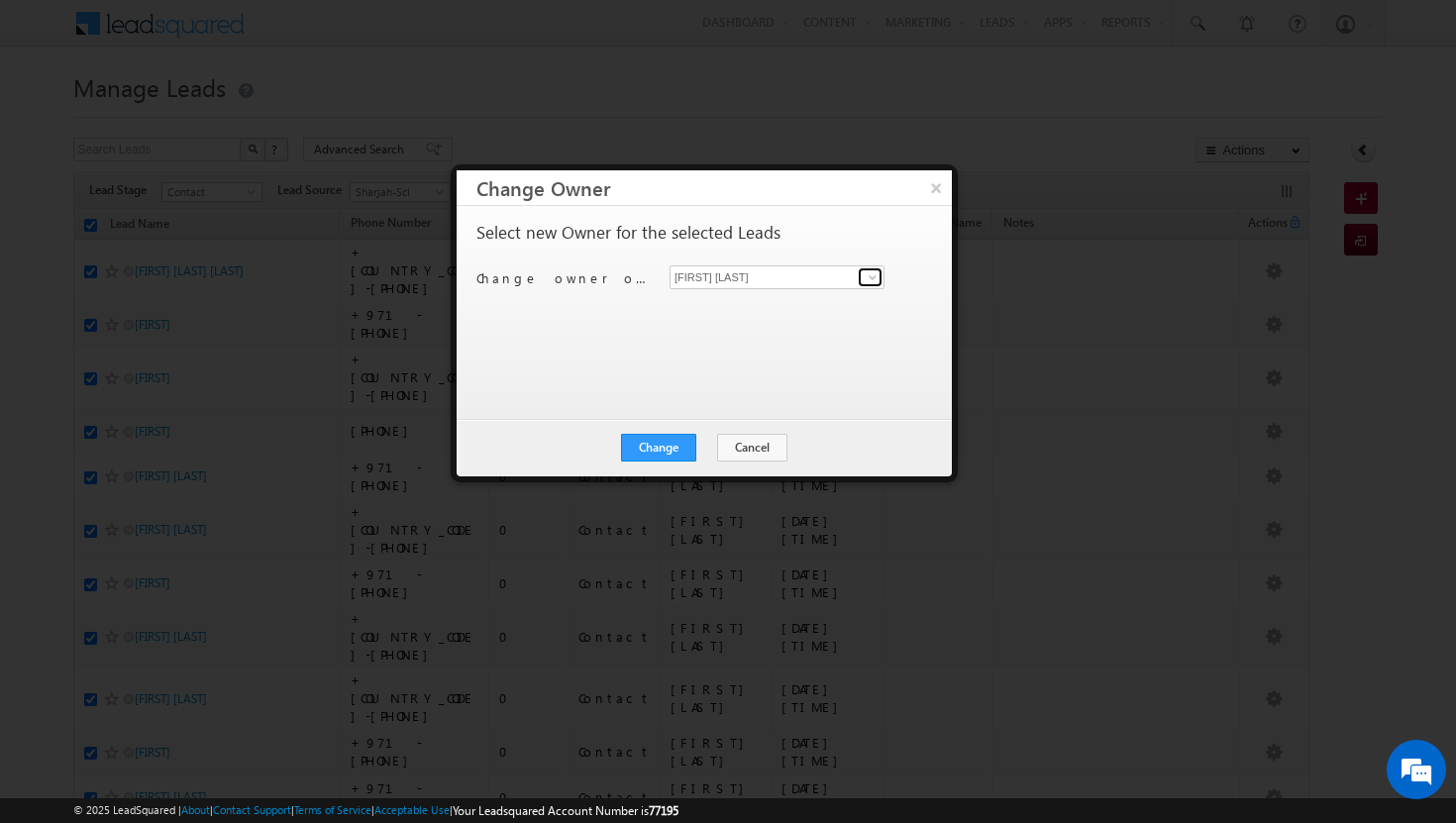 click at bounding box center (873, 277) 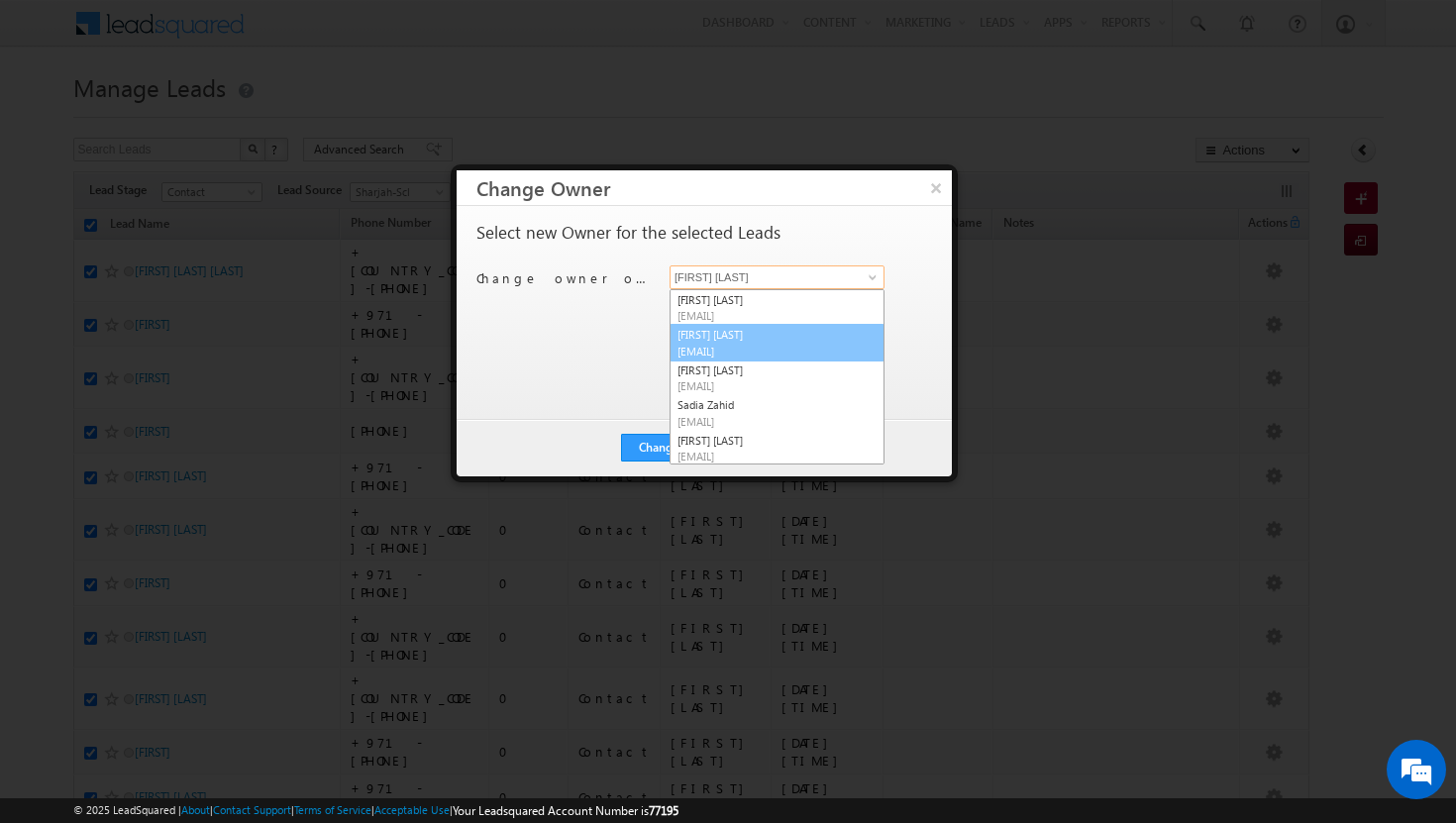 click on "athul.sajay@indglobal.ae" at bounding box center [767, 351] 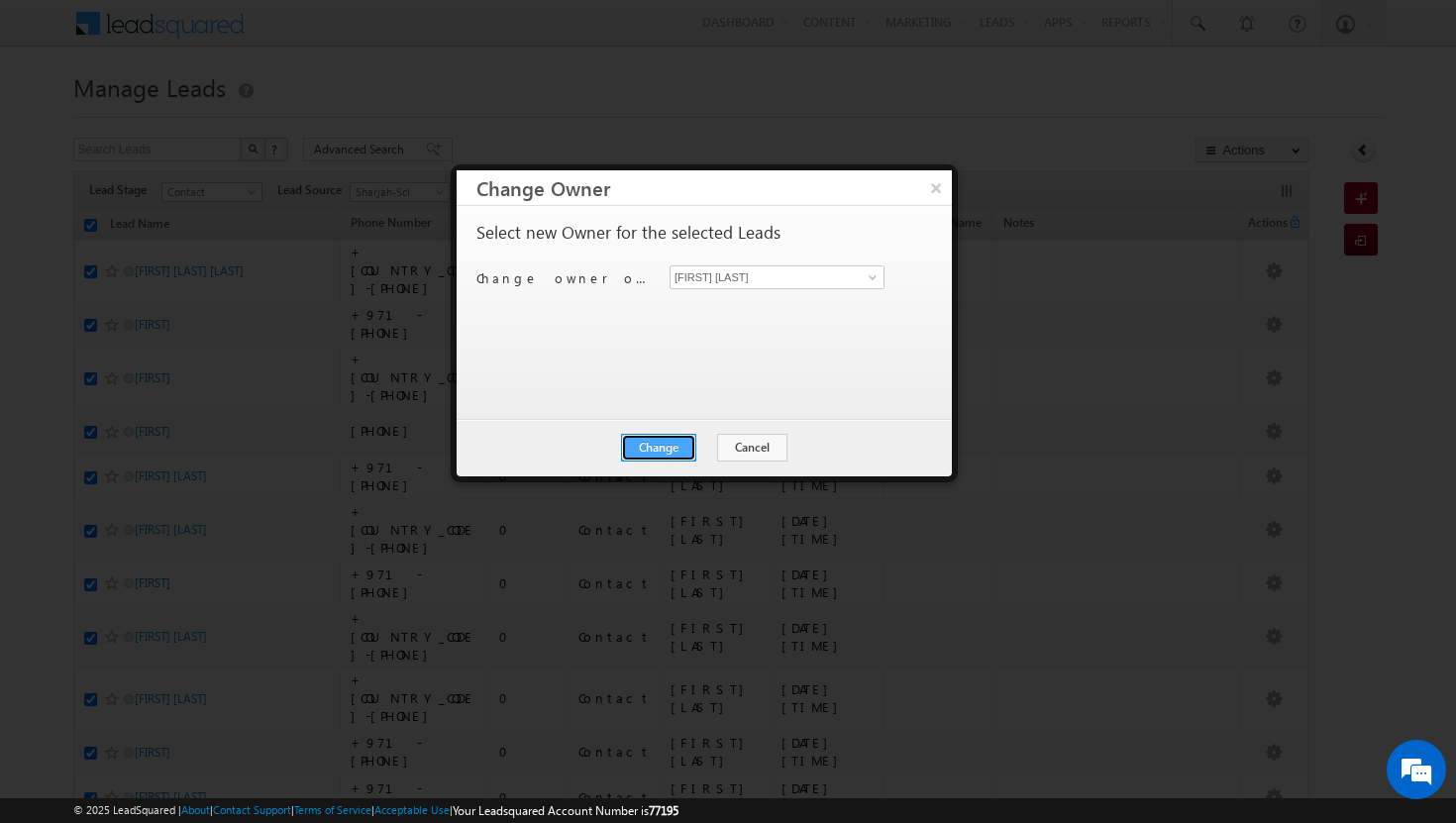 click on "Change" at bounding box center [659, 448] 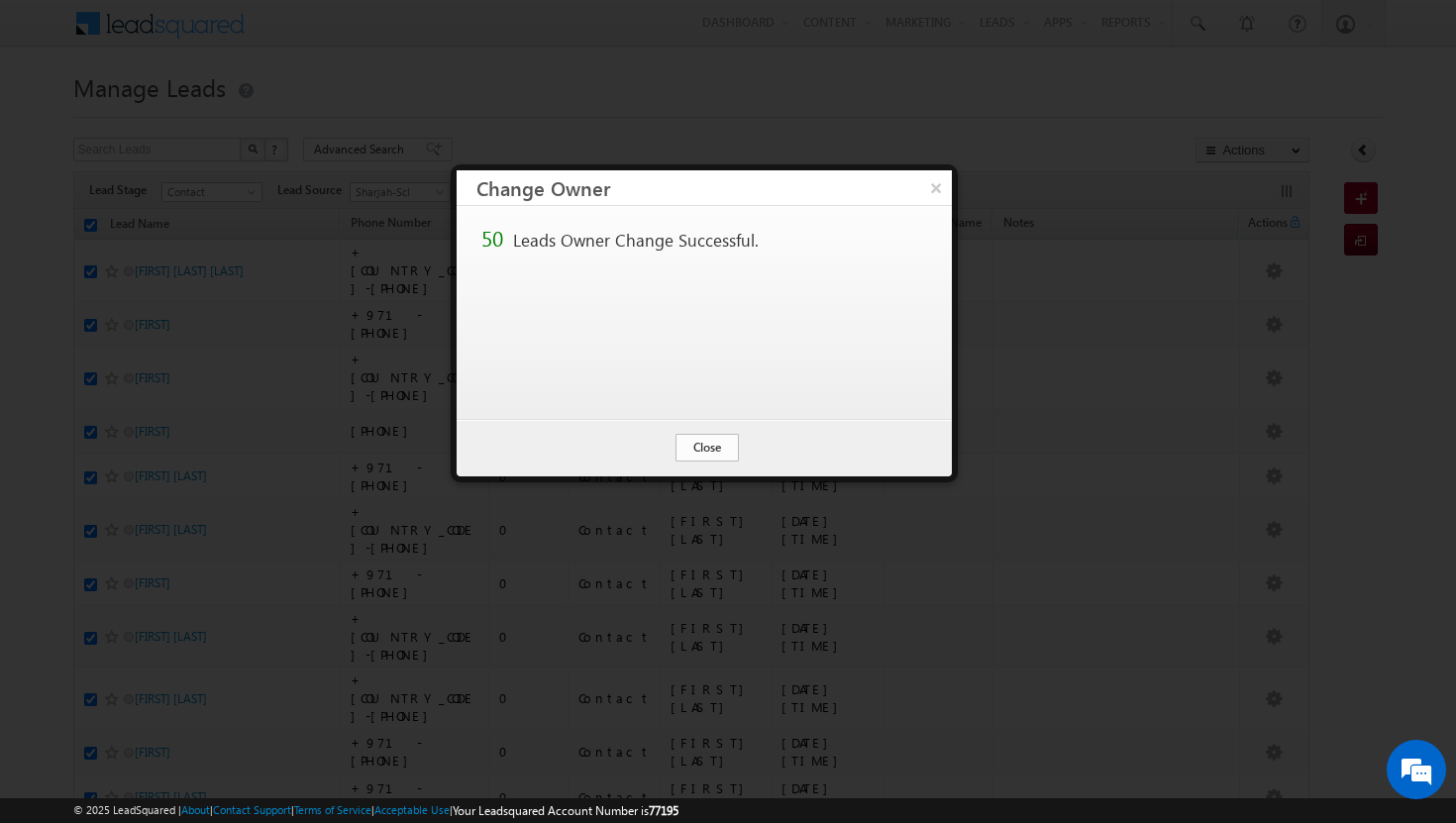 scroll, scrollTop: 0, scrollLeft: 0, axis: both 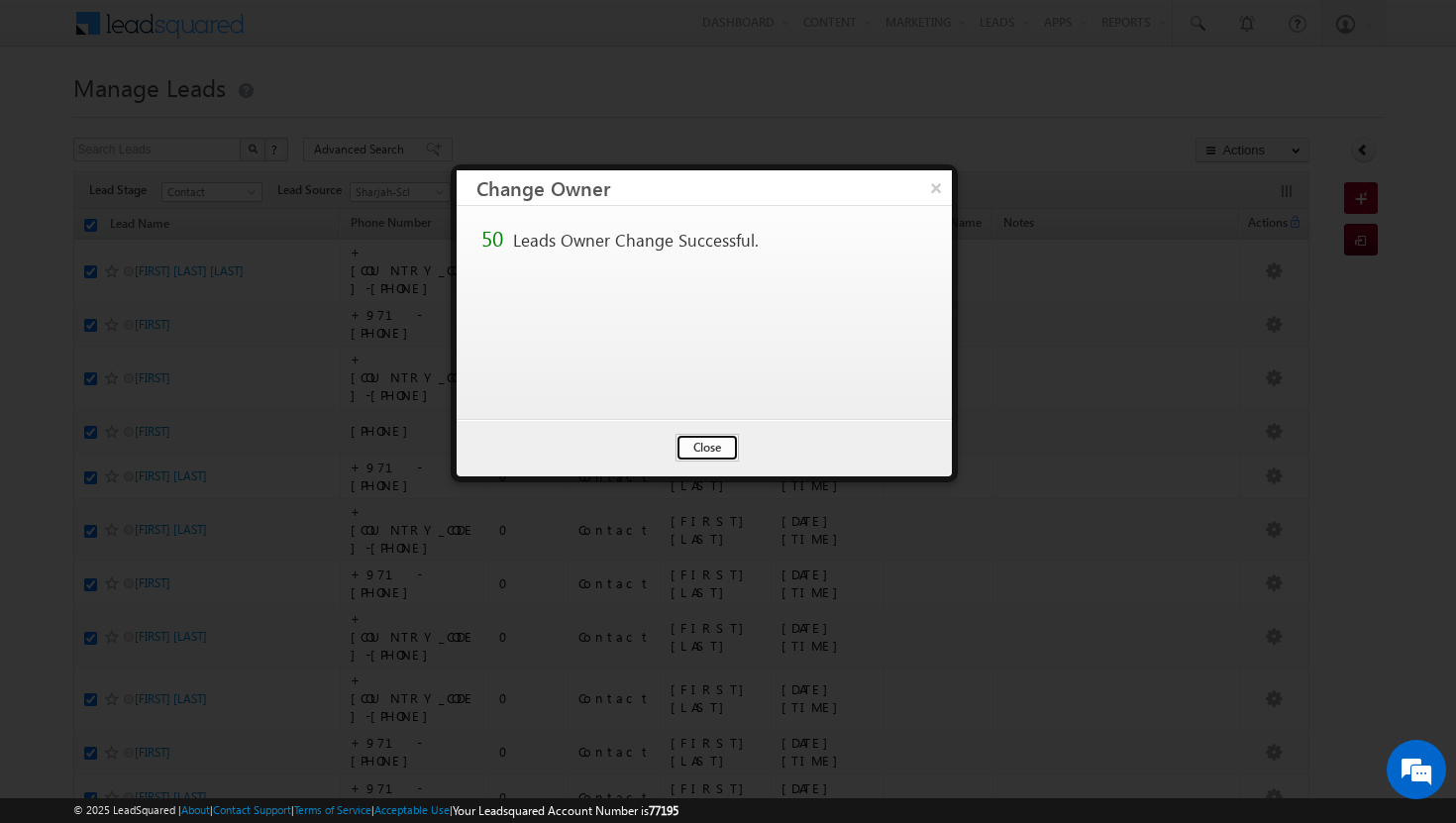 click on "Close" at bounding box center [707, 448] 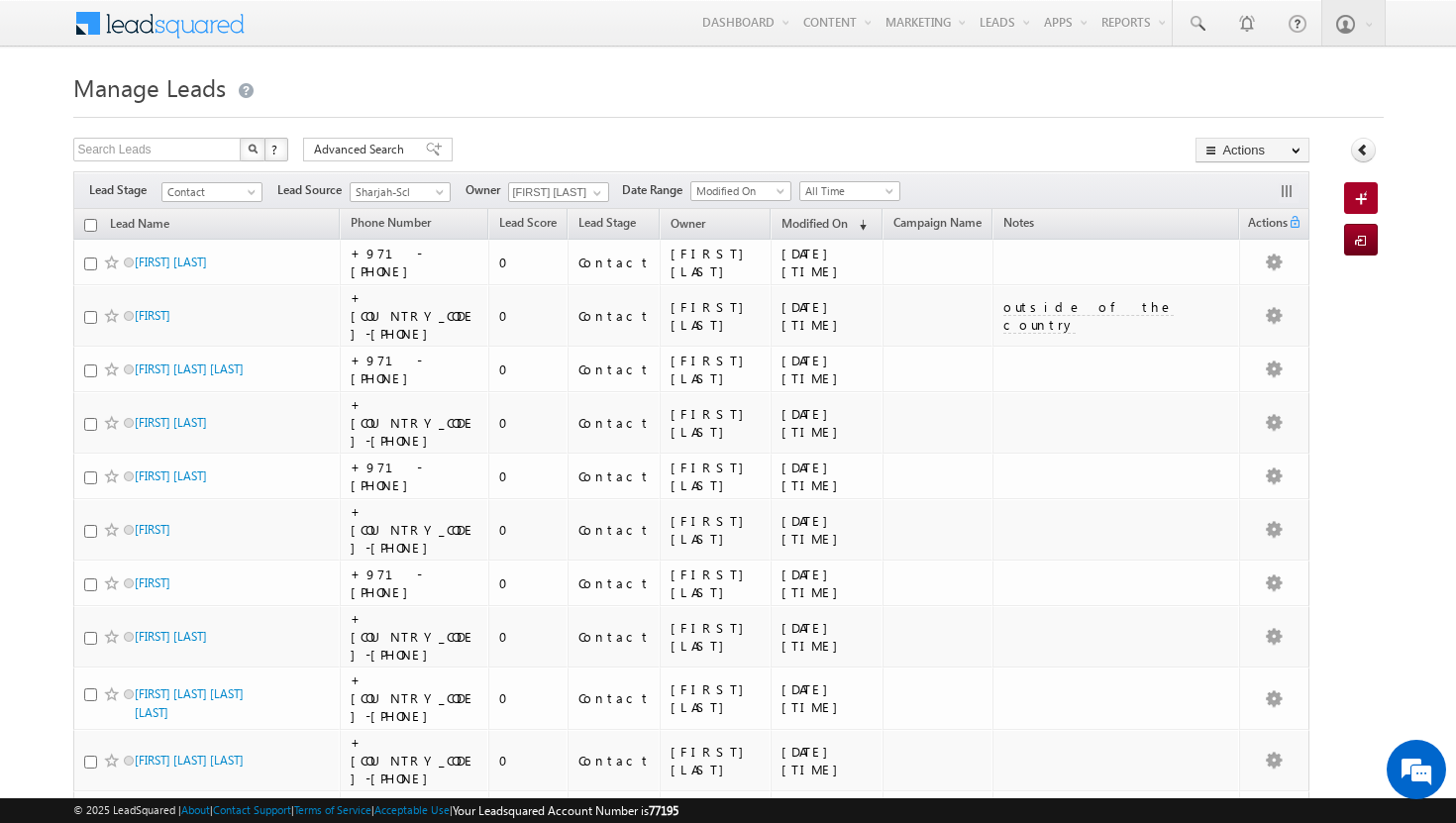 click at bounding box center [90, 225] 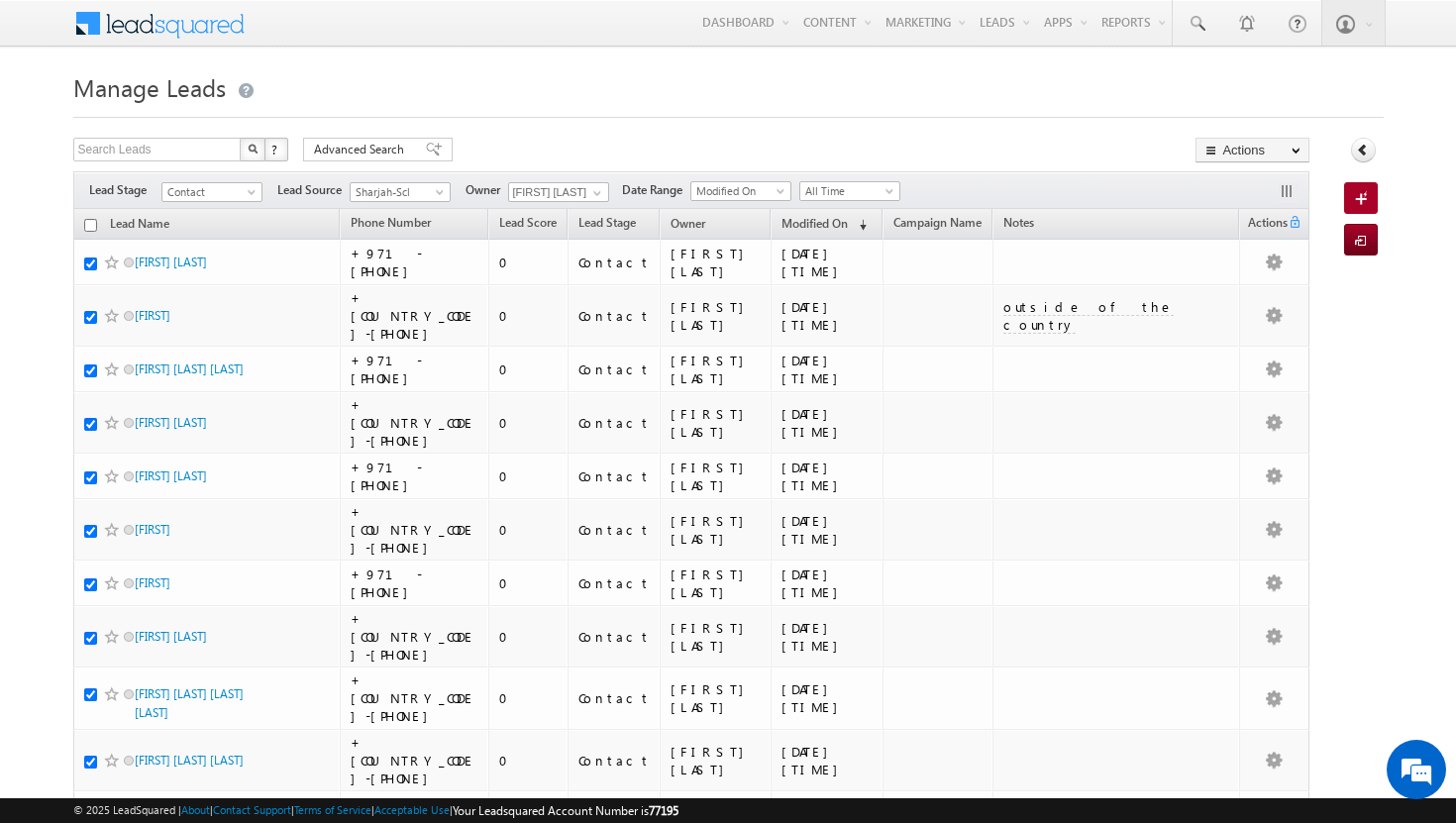 checkbox on "true" 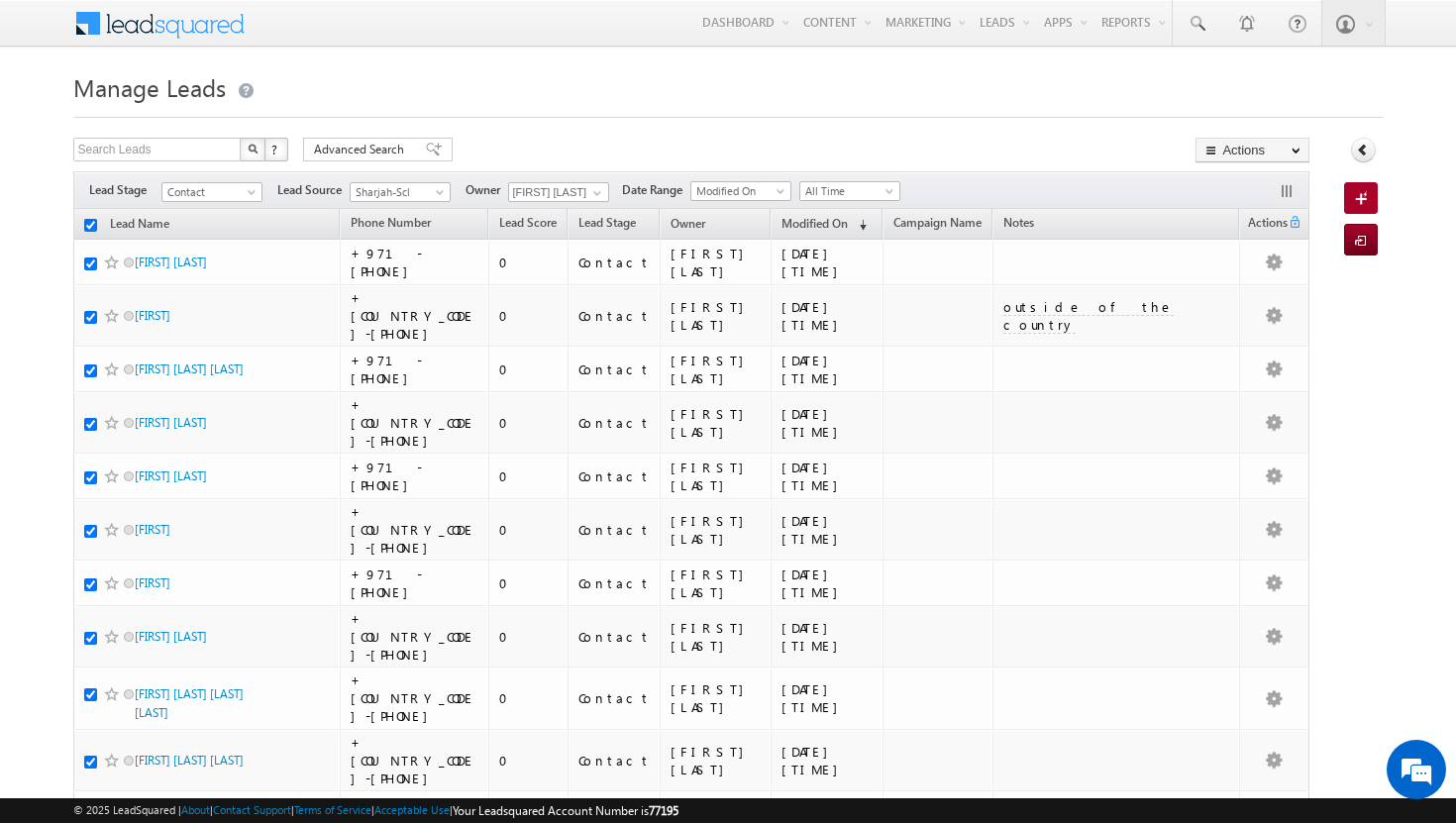 checkbox on "true" 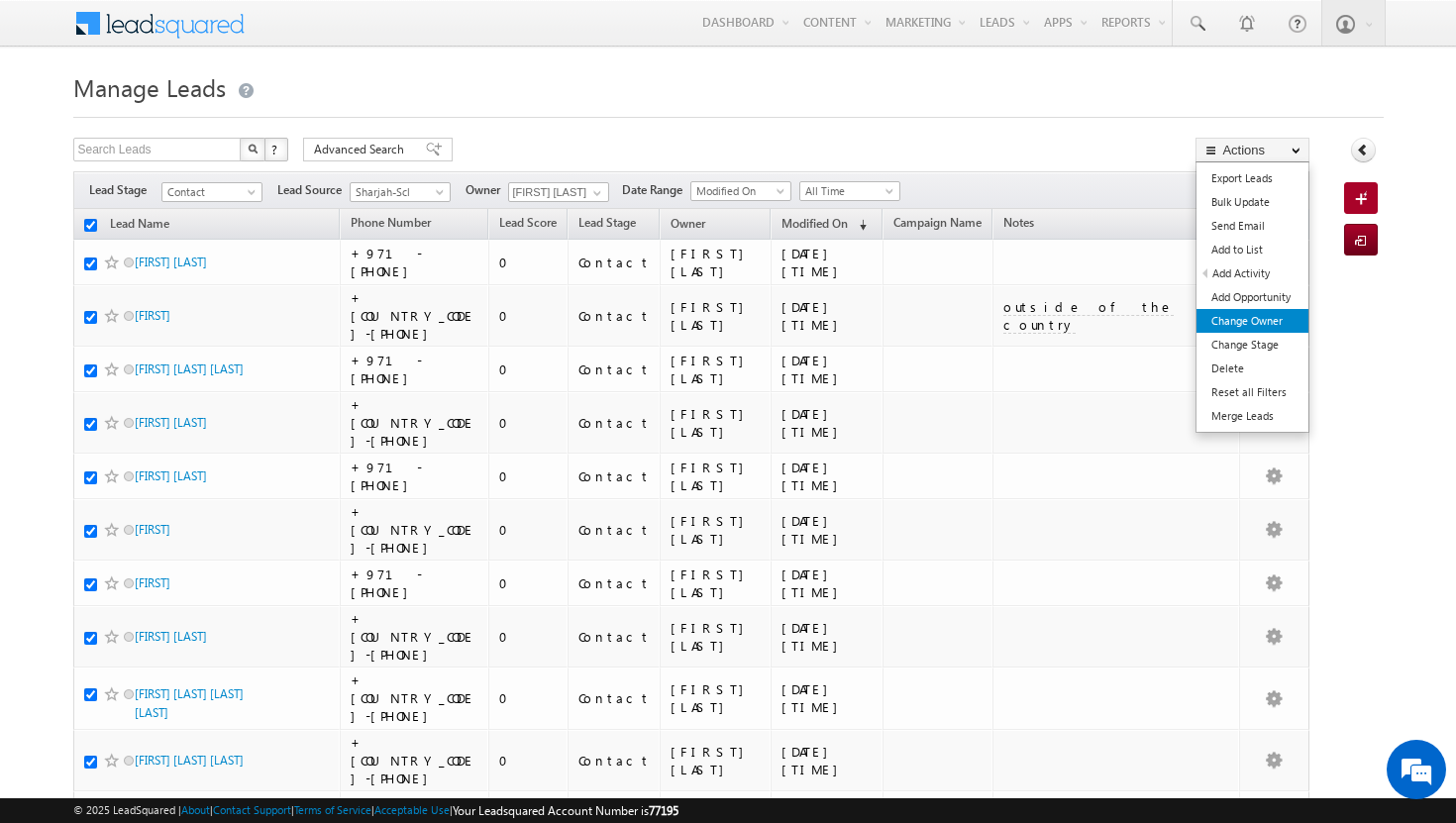 click on "Change Owner" at bounding box center (1252, 321) 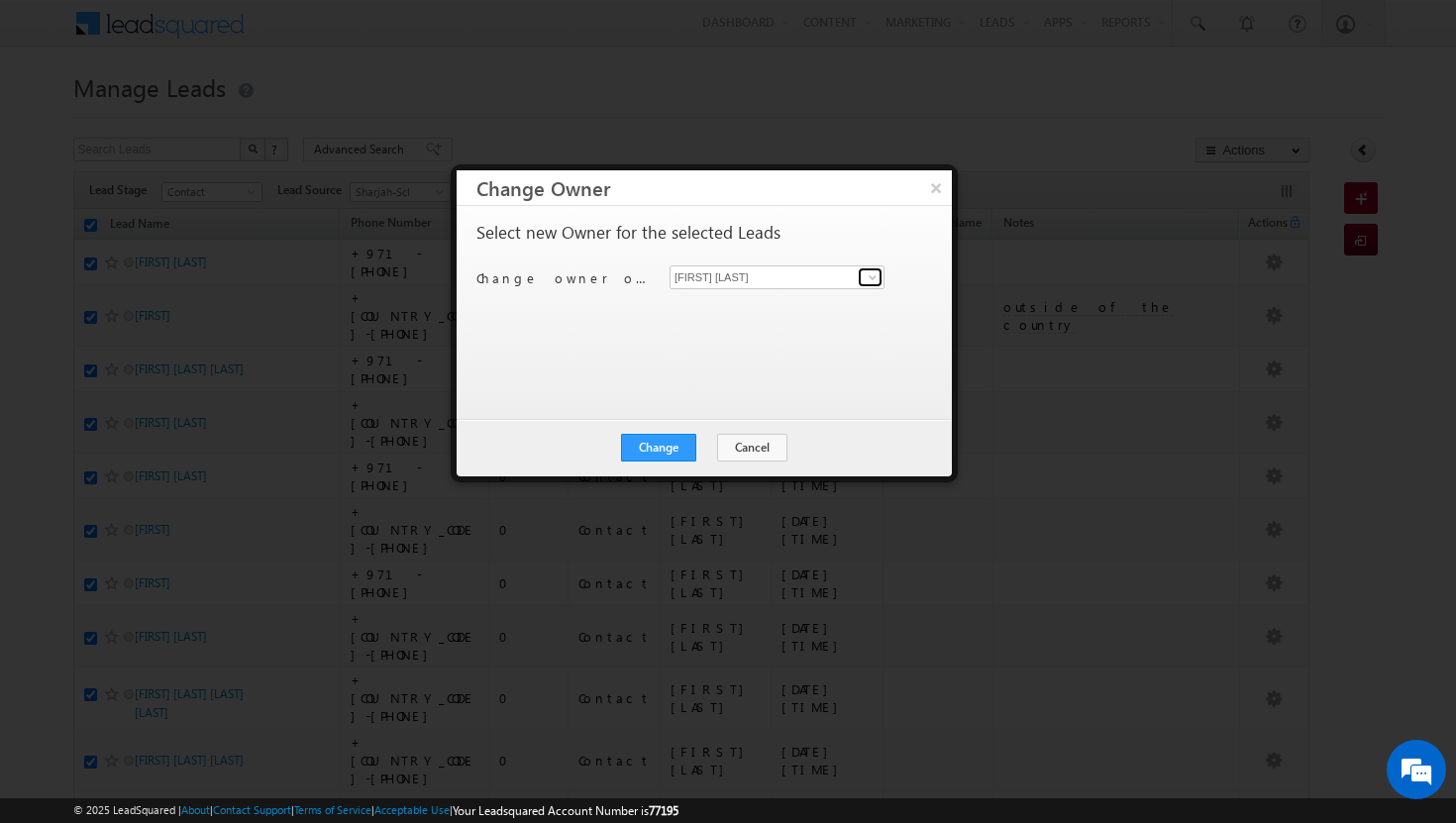 click at bounding box center (873, 277) 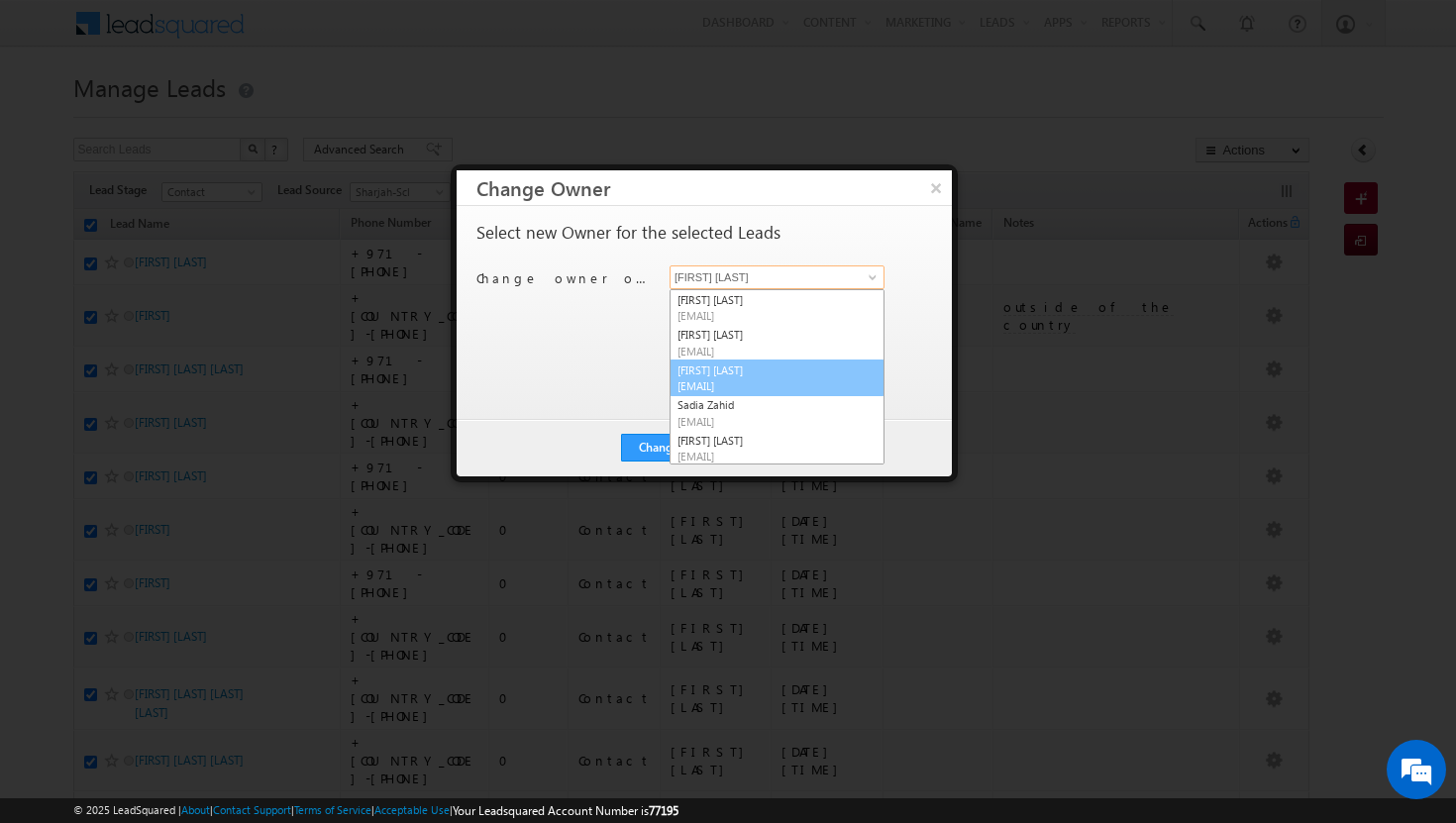 click on "Basila Tp   basila.tp@indglobal.ae" at bounding box center (777, 378) 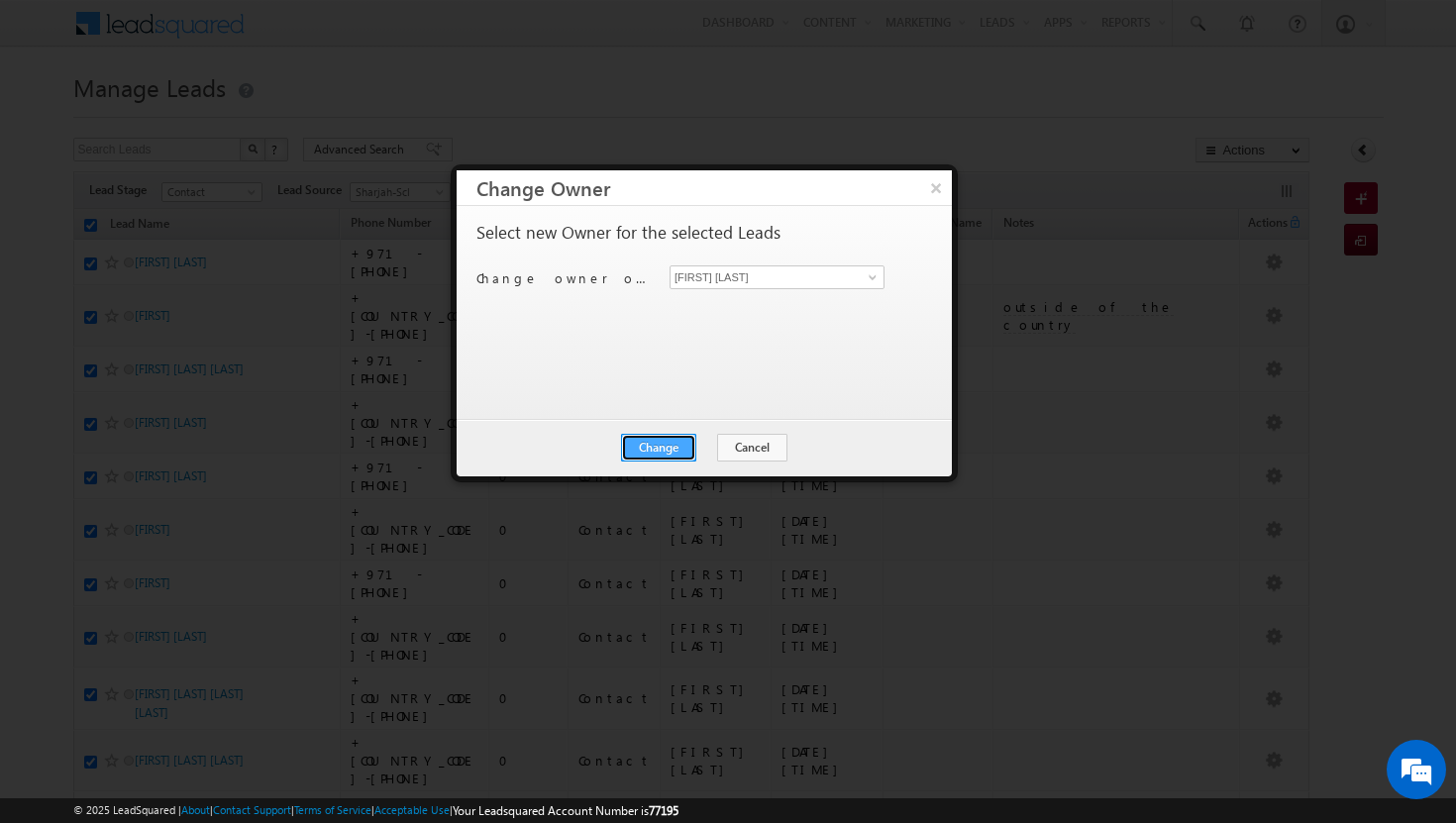 click on "Change" at bounding box center (659, 448) 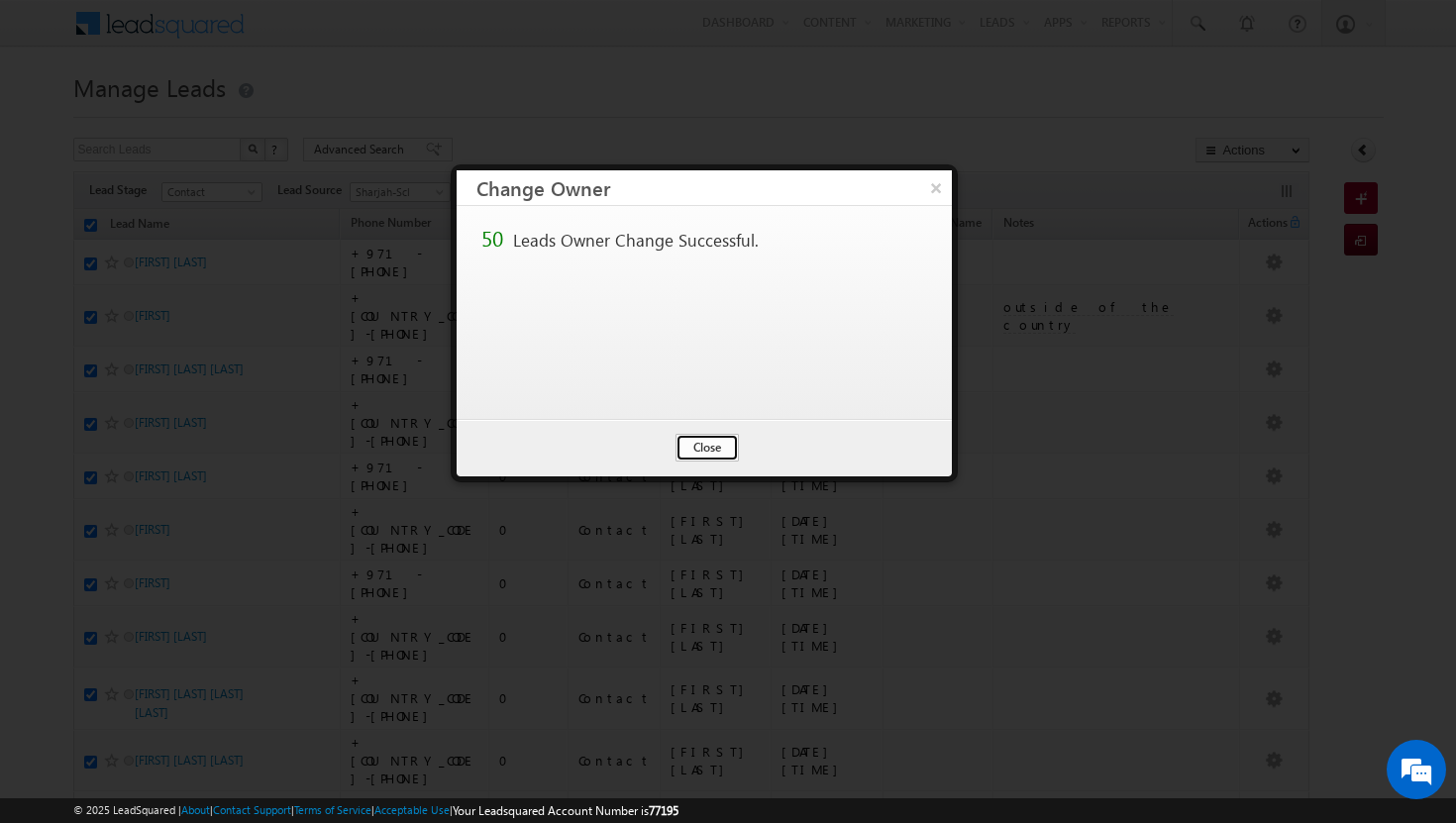 click on "Close" at bounding box center (707, 448) 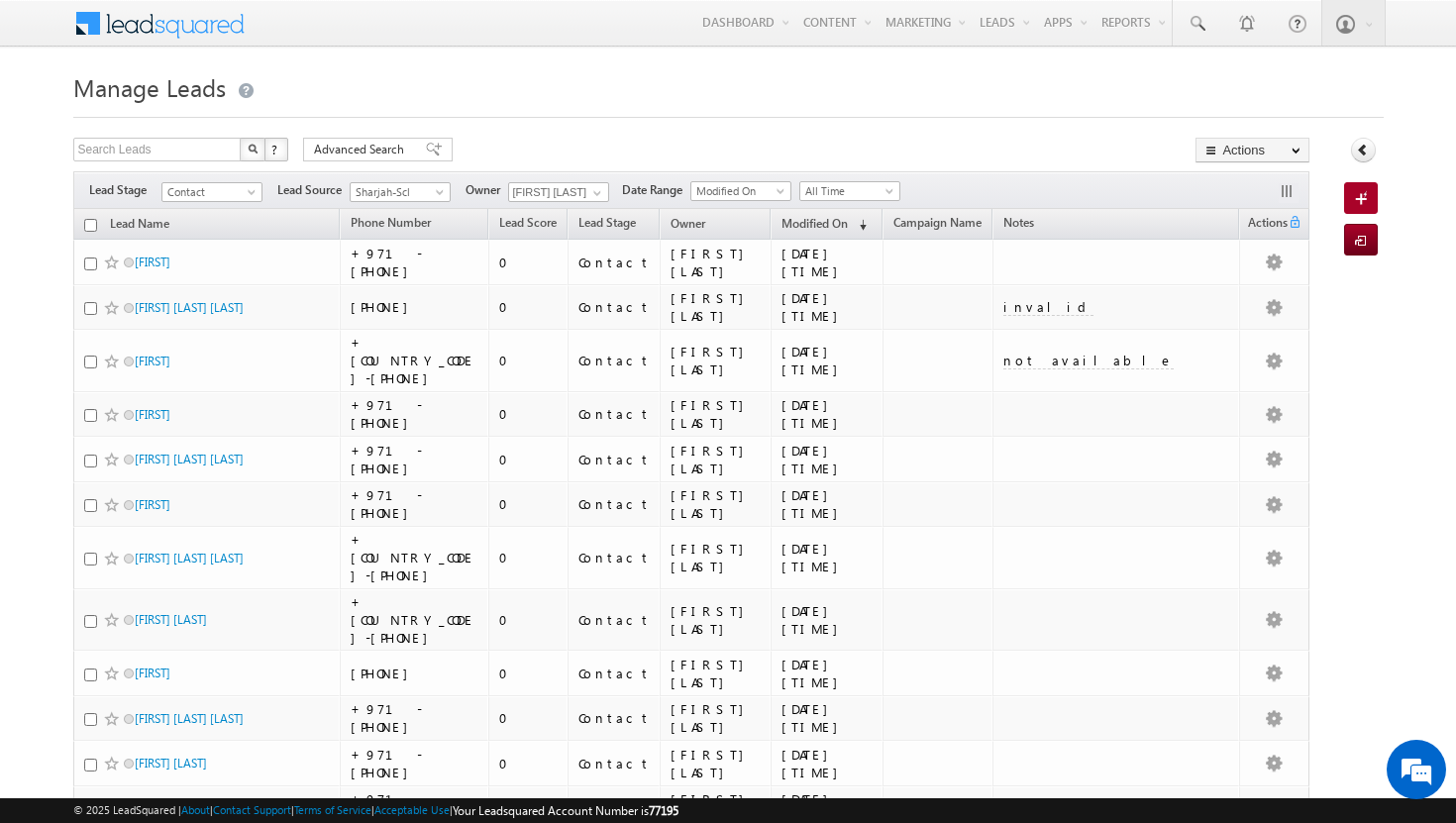 click on "Lead Name" at bounding box center [207, 224] 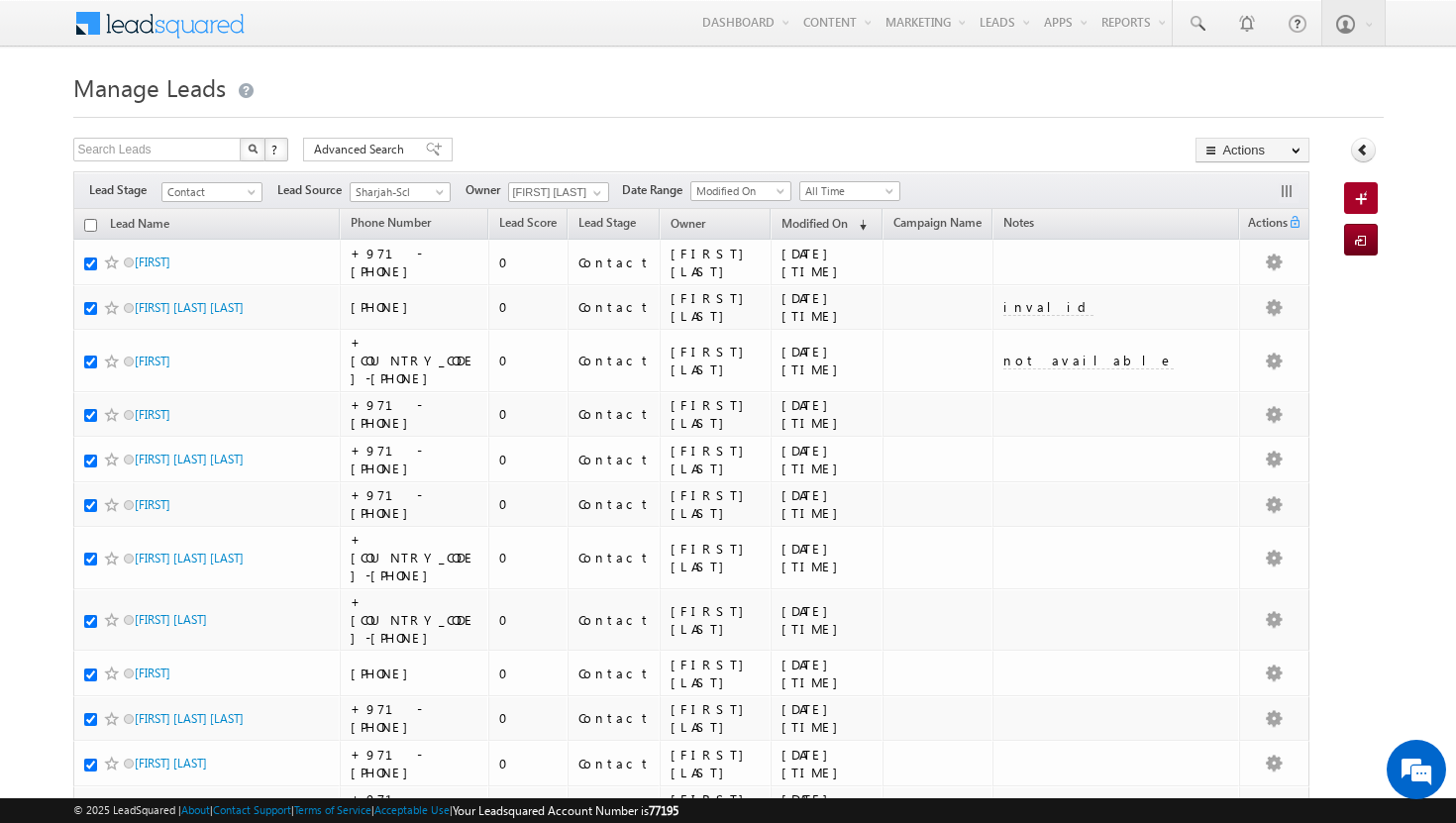 checkbox on "true" 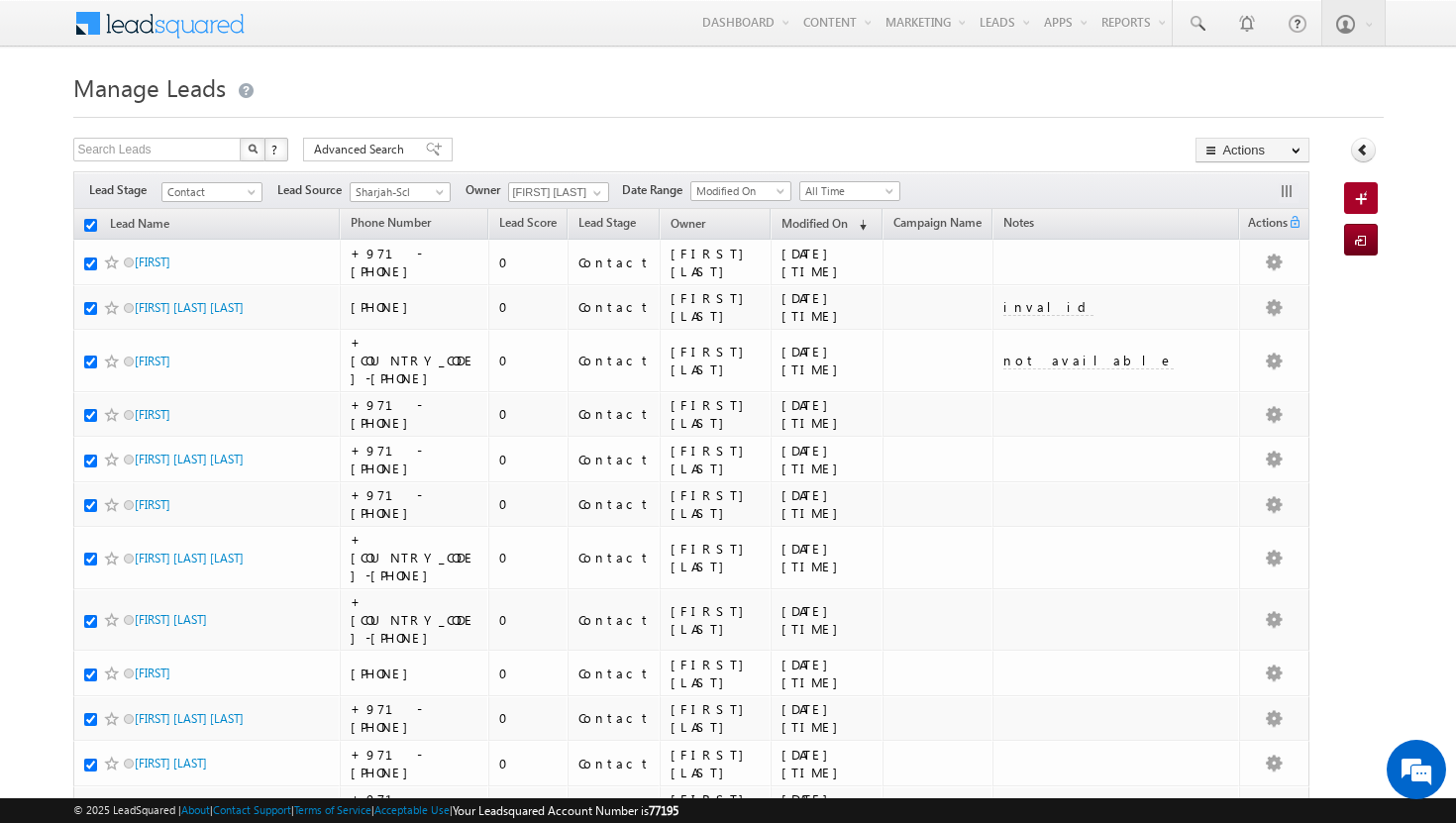 checkbox on "true" 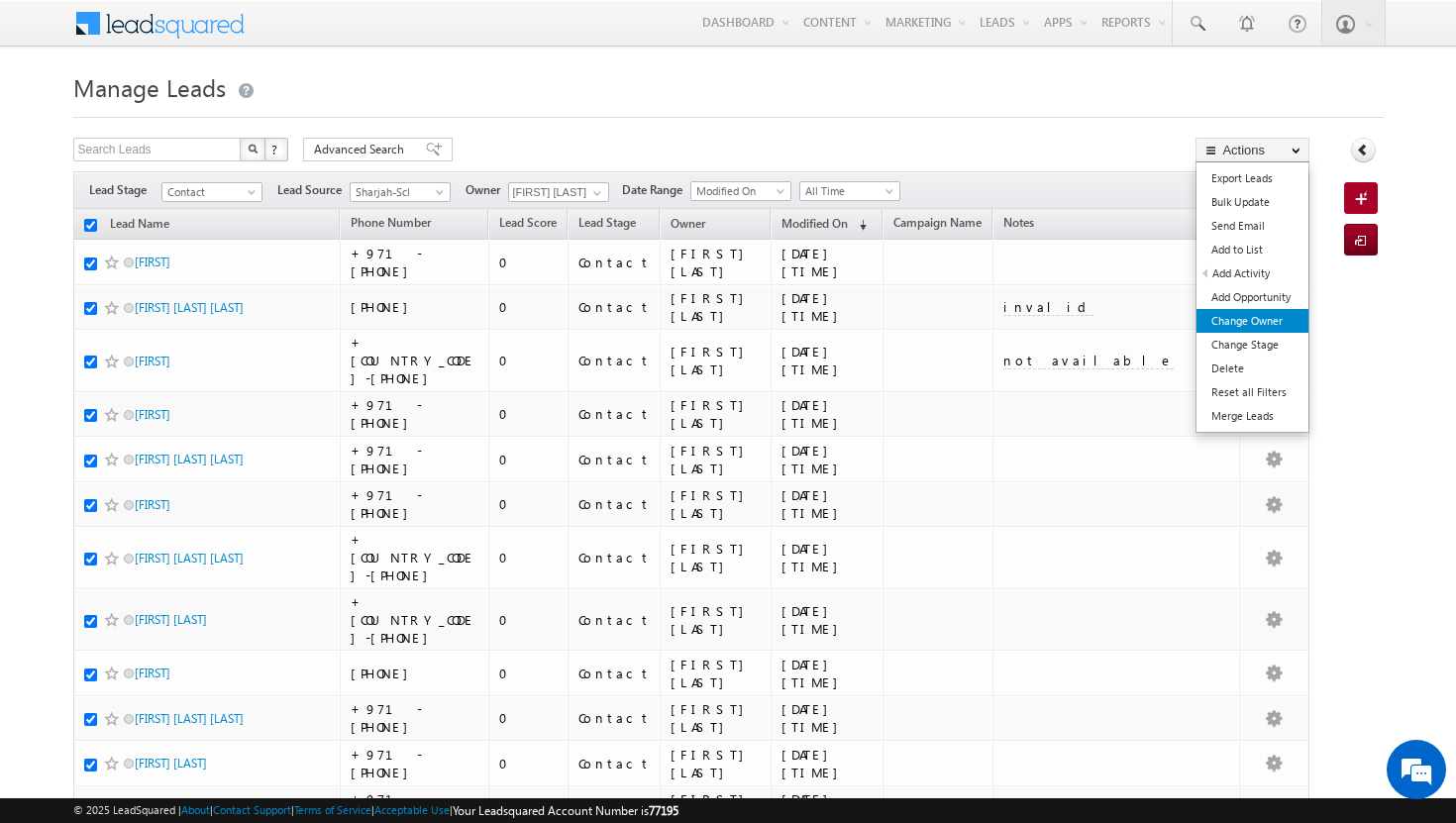 click on "Change Owner" at bounding box center (1252, 321) 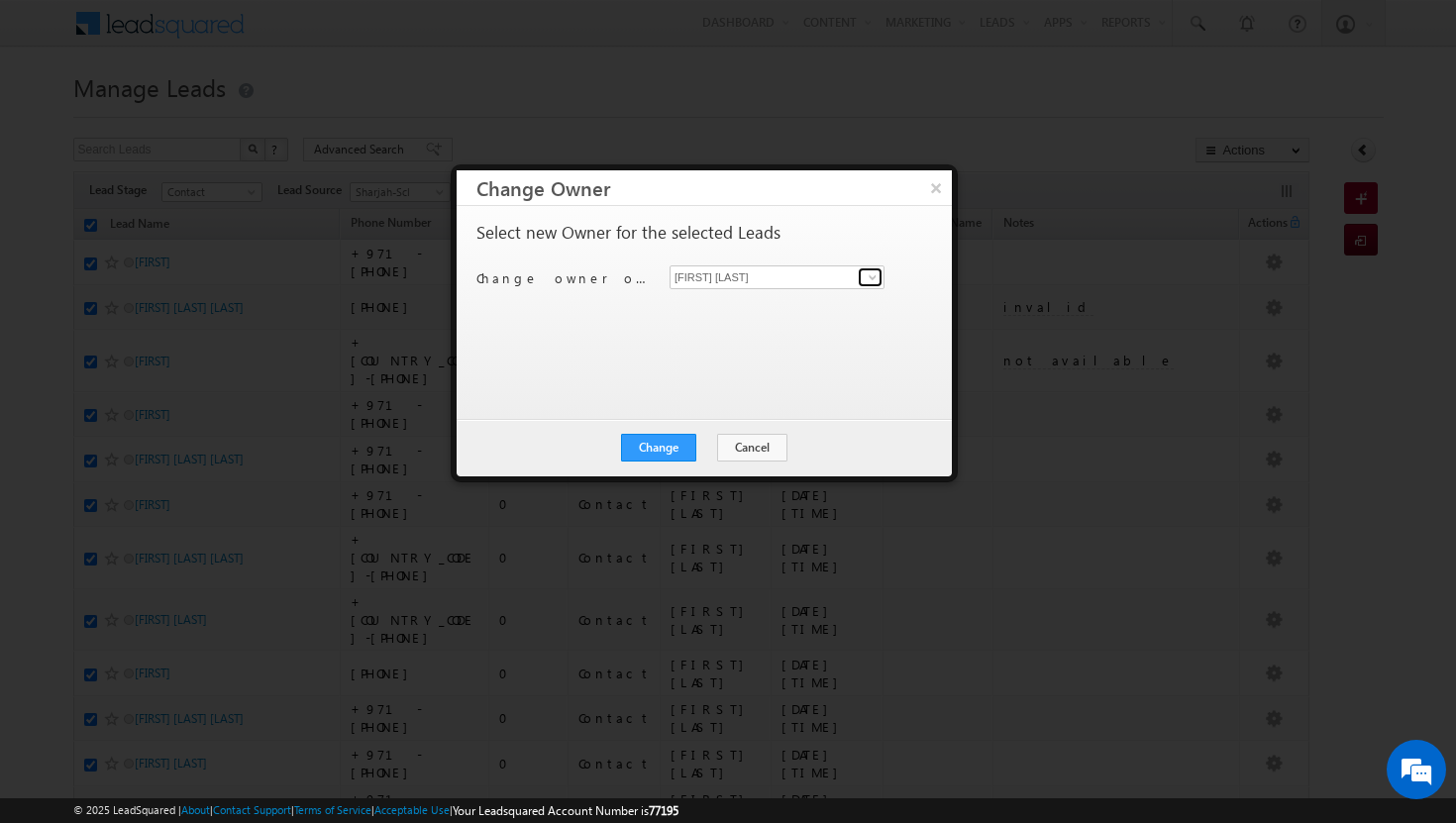 click at bounding box center [873, 277] 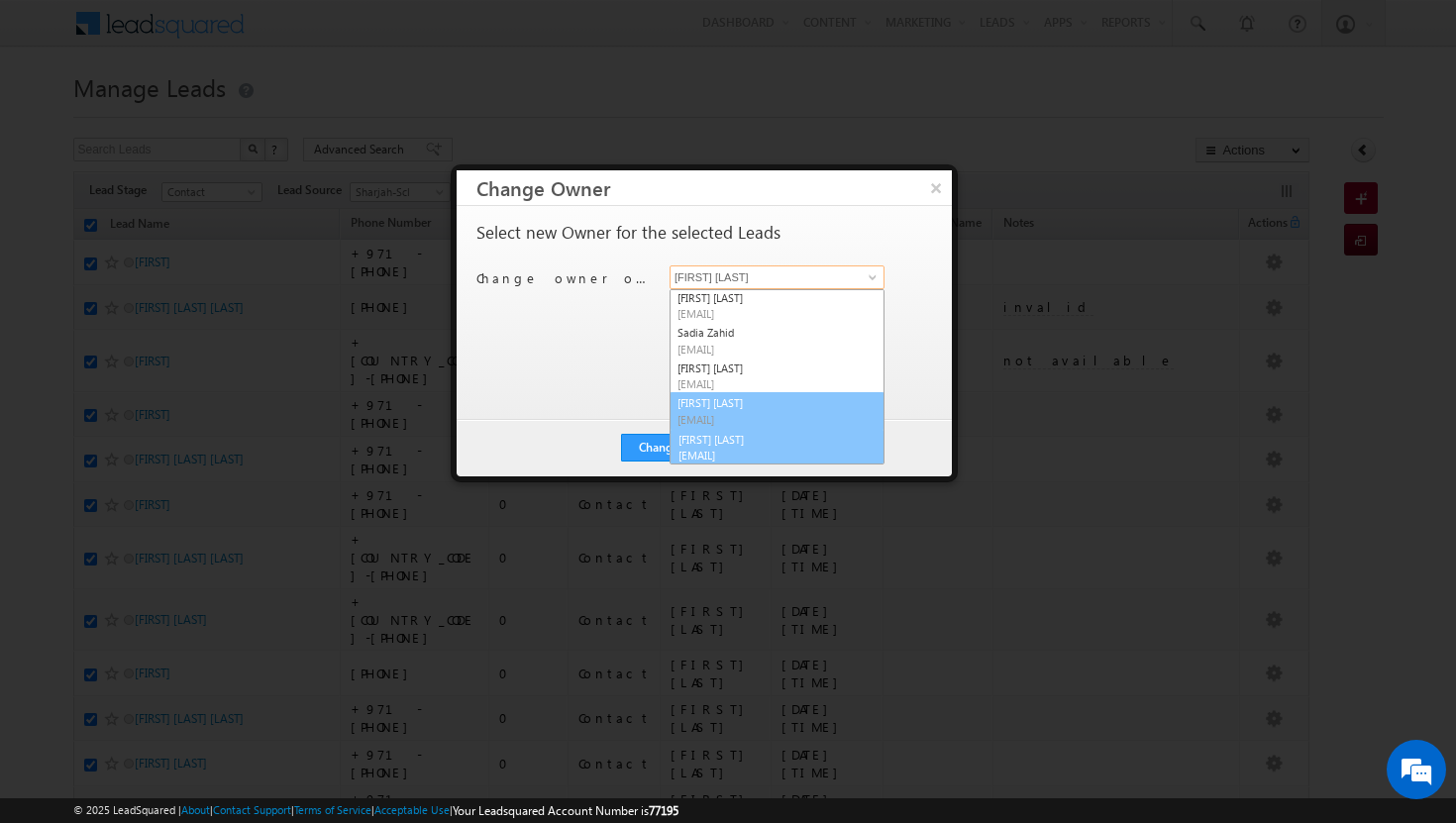 scroll, scrollTop: 73, scrollLeft: 0, axis: vertical 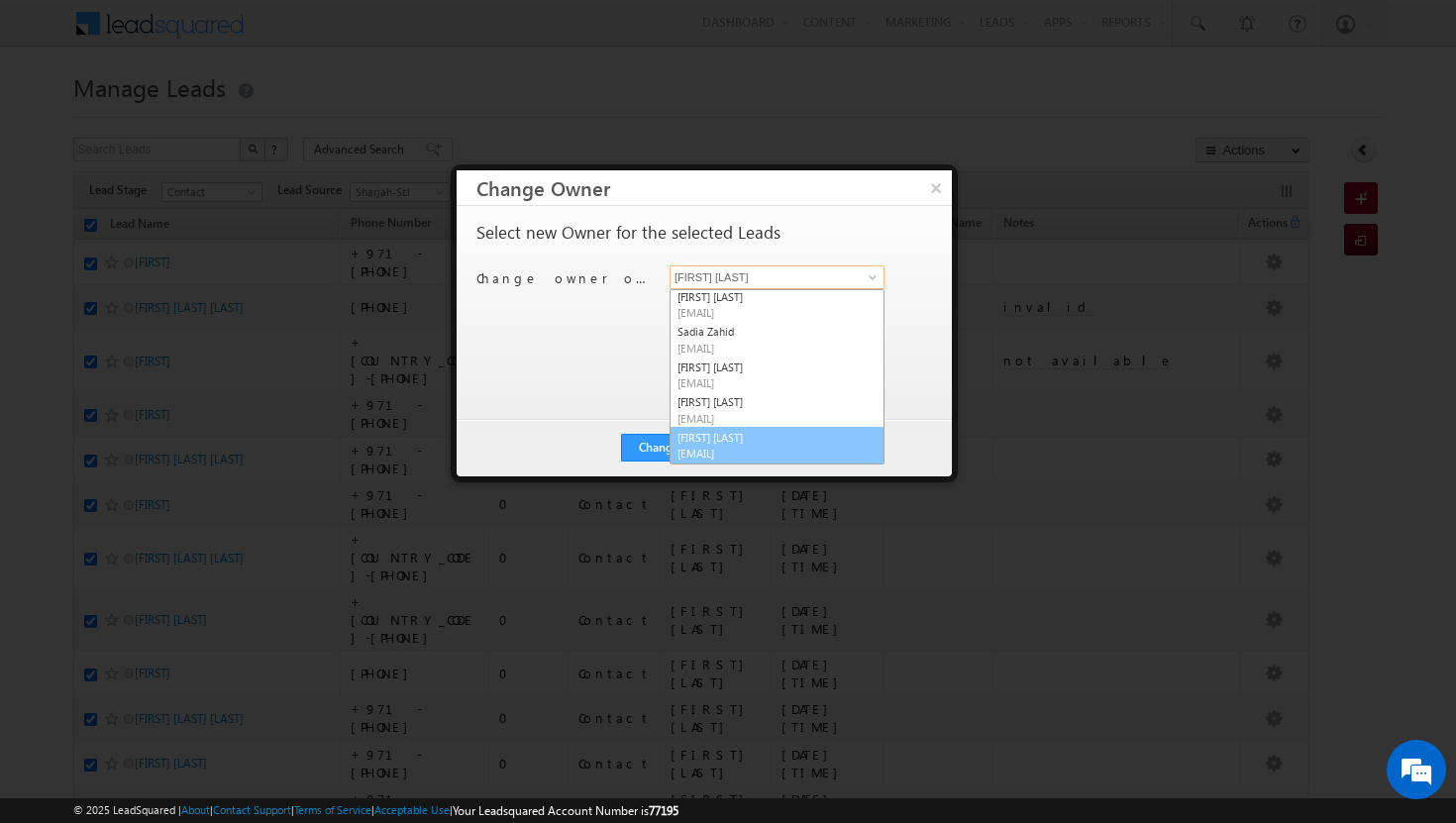 click on "ujwal.kumar@indglobal.ae" at bounding box center (767, 453) 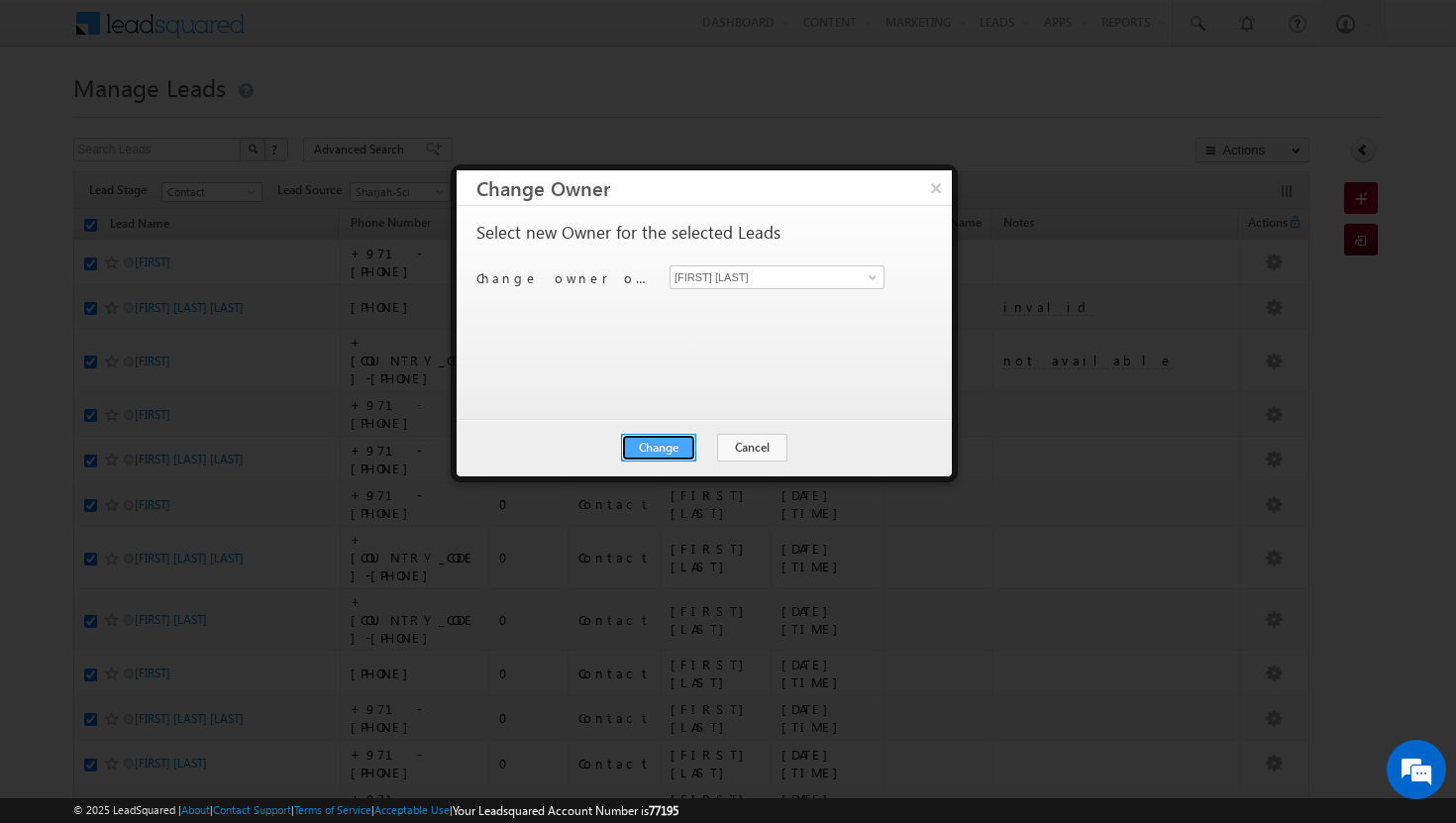 click on "Change" at bounding box center [659, 448] 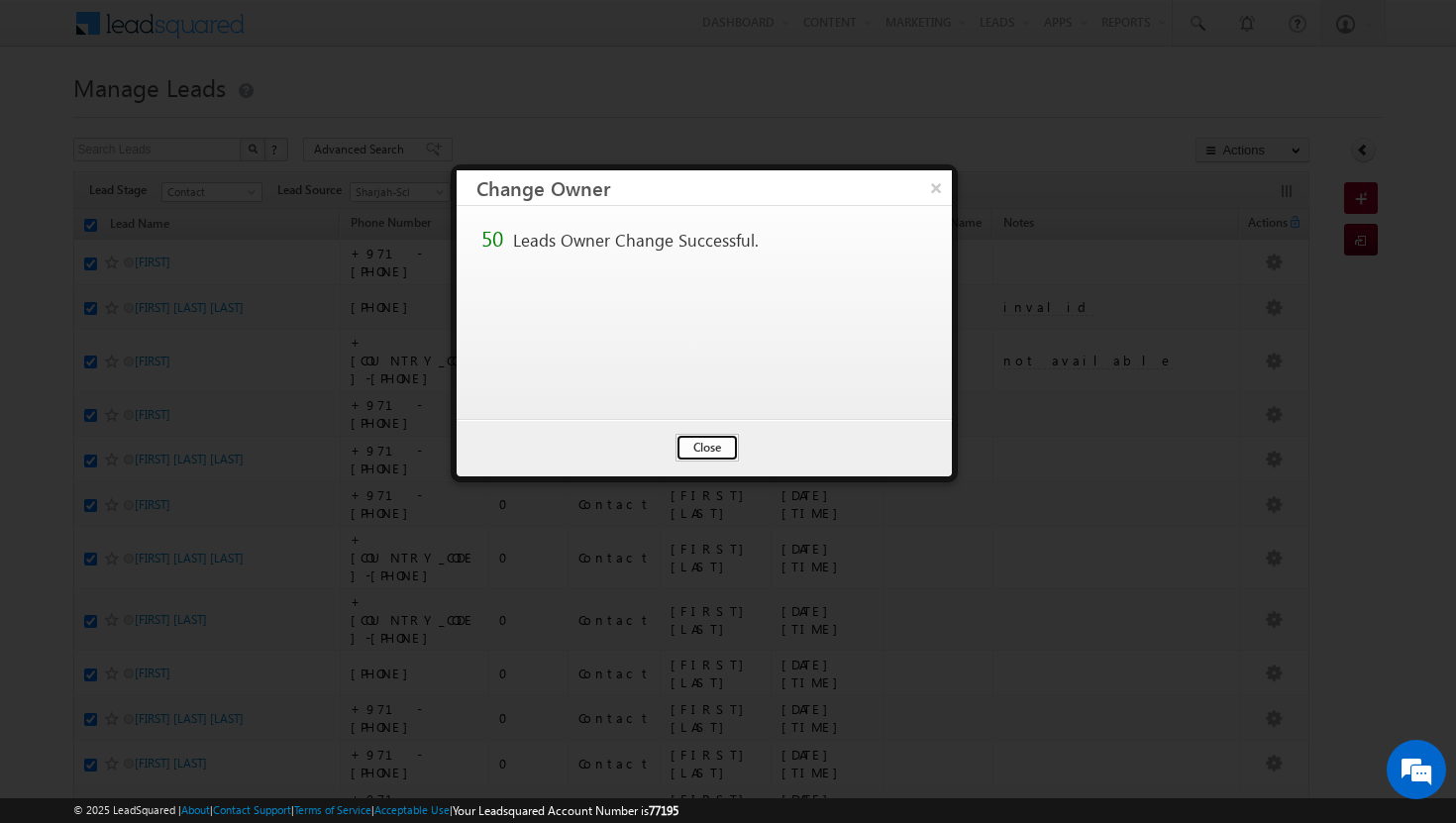 click on "Close" at bounding box center (707, 448) 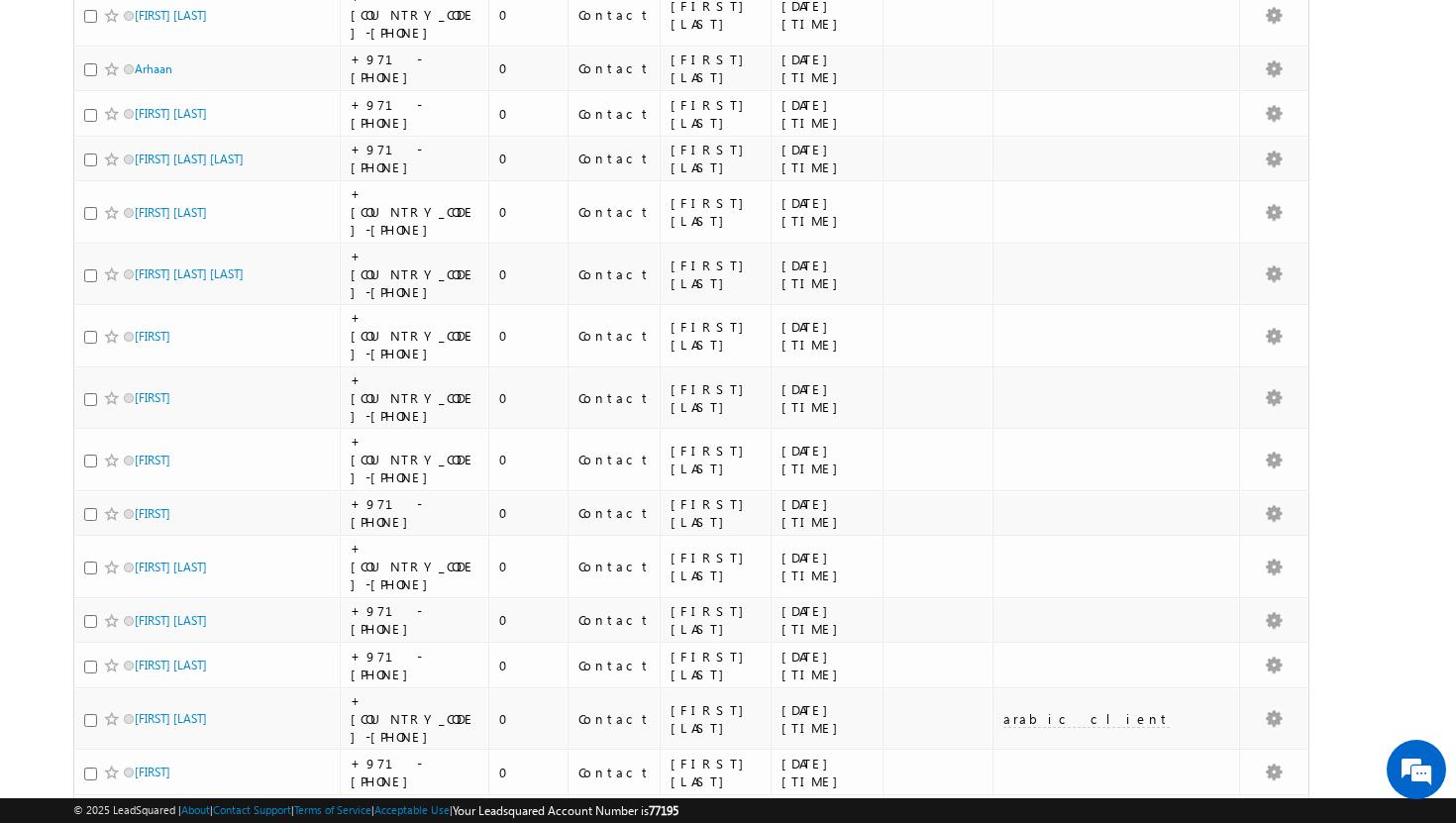 scroll, scrollTop: 1885, scrollLeft: 0, axis: vertical 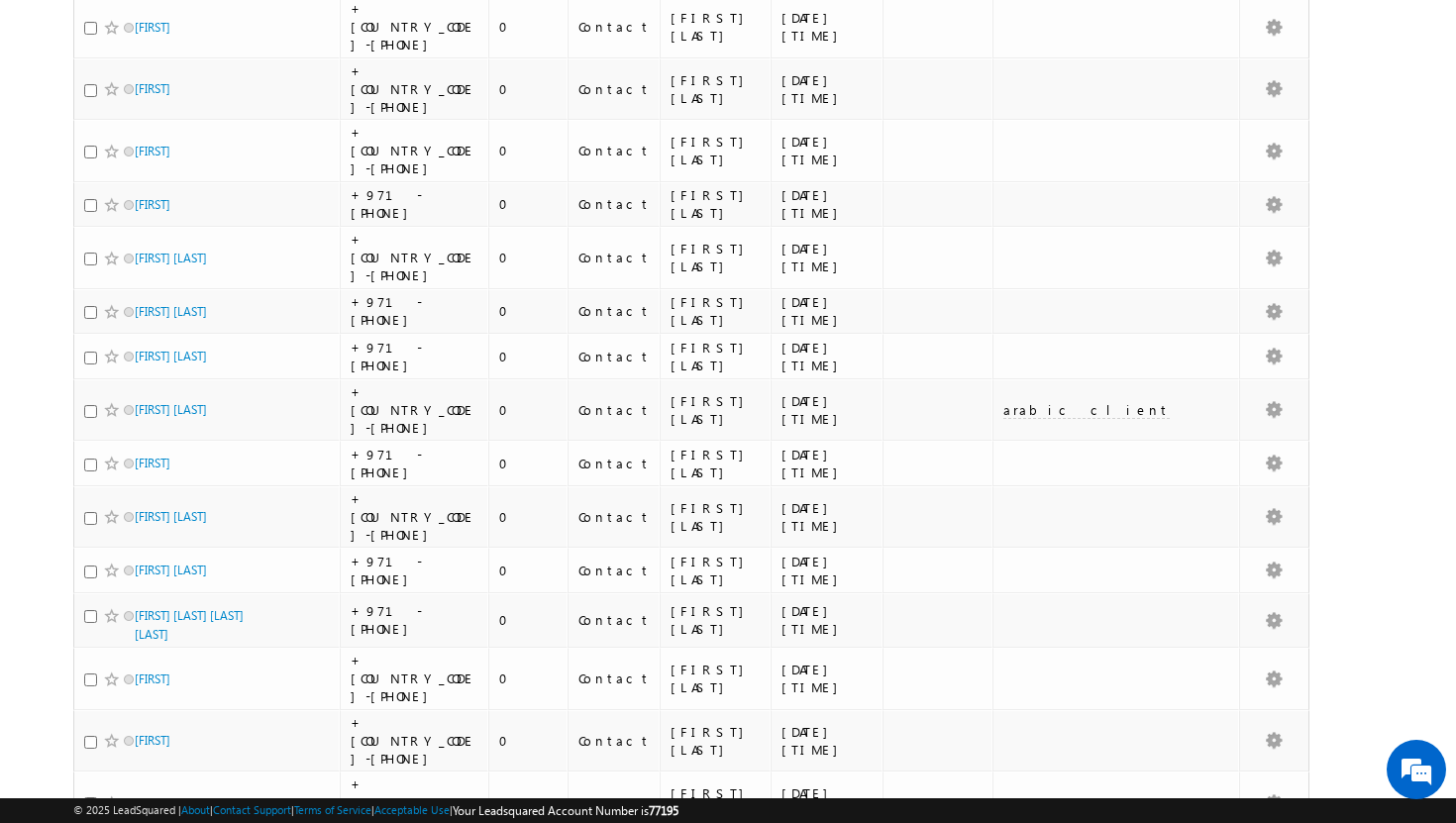 click on "select" at bounding box center (169, 1115) 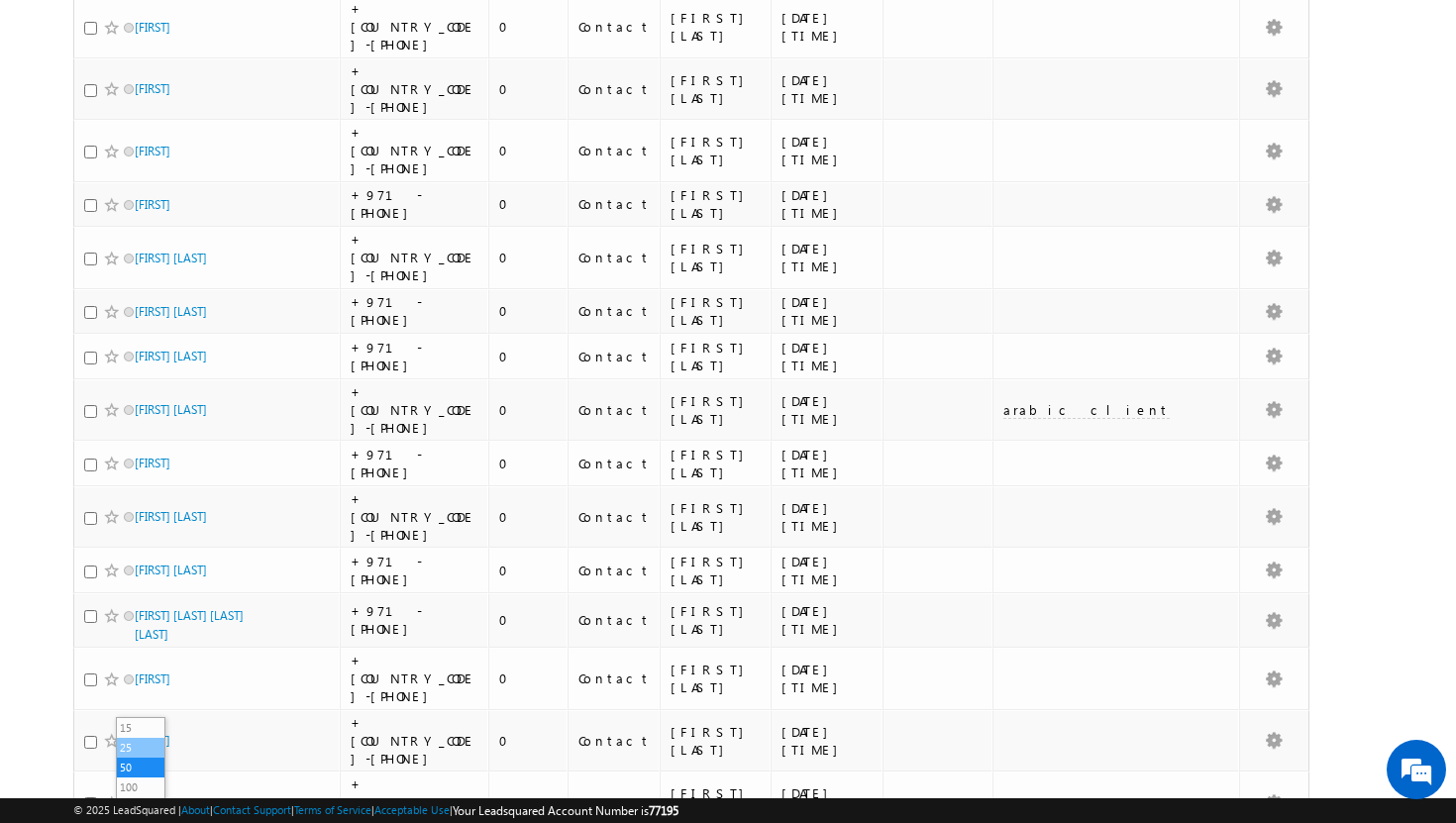click on "25" at bounding box center (141, 748) 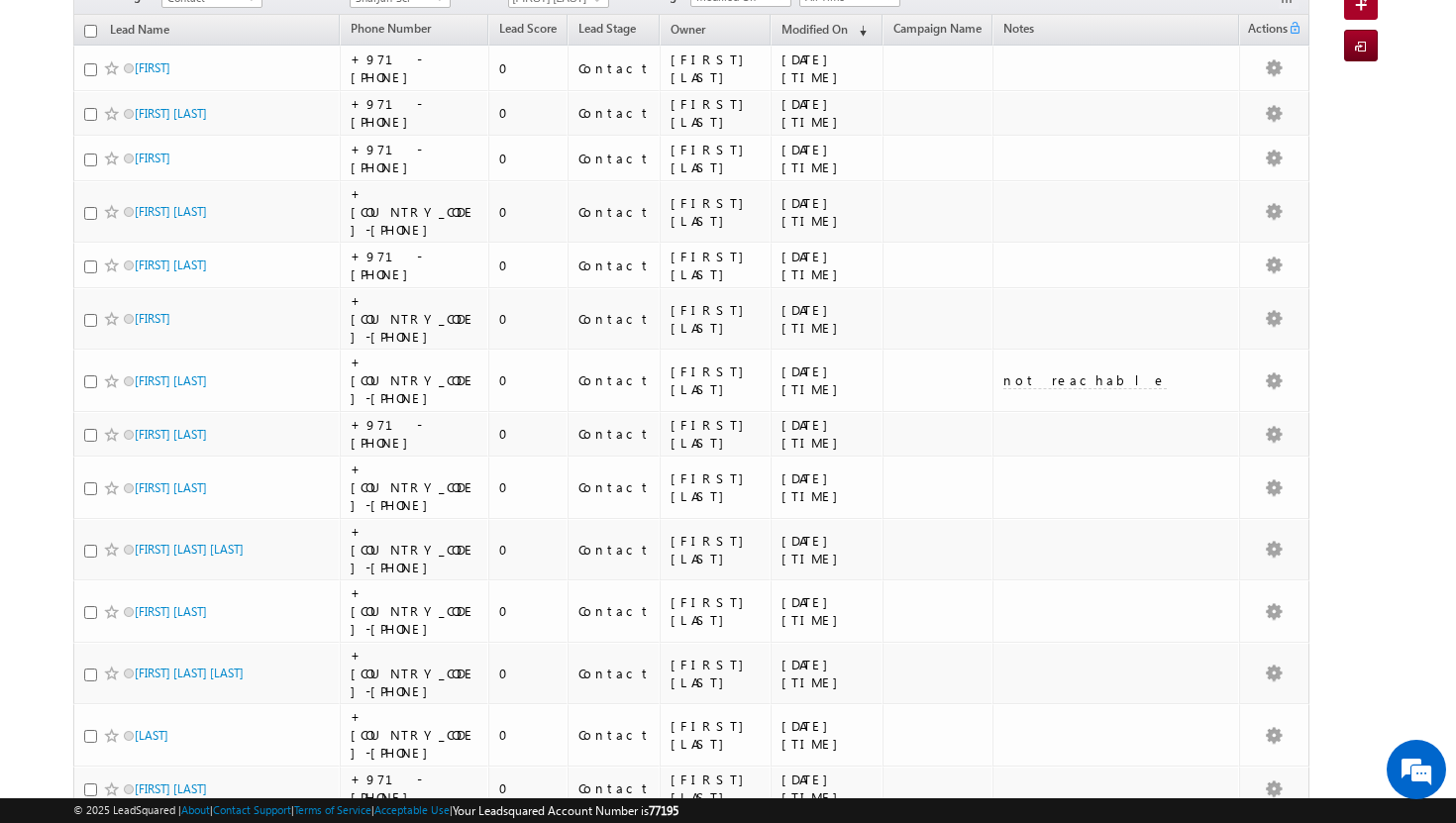 scroll, scrollTop: 0, scrollLeft: 0, axis: both 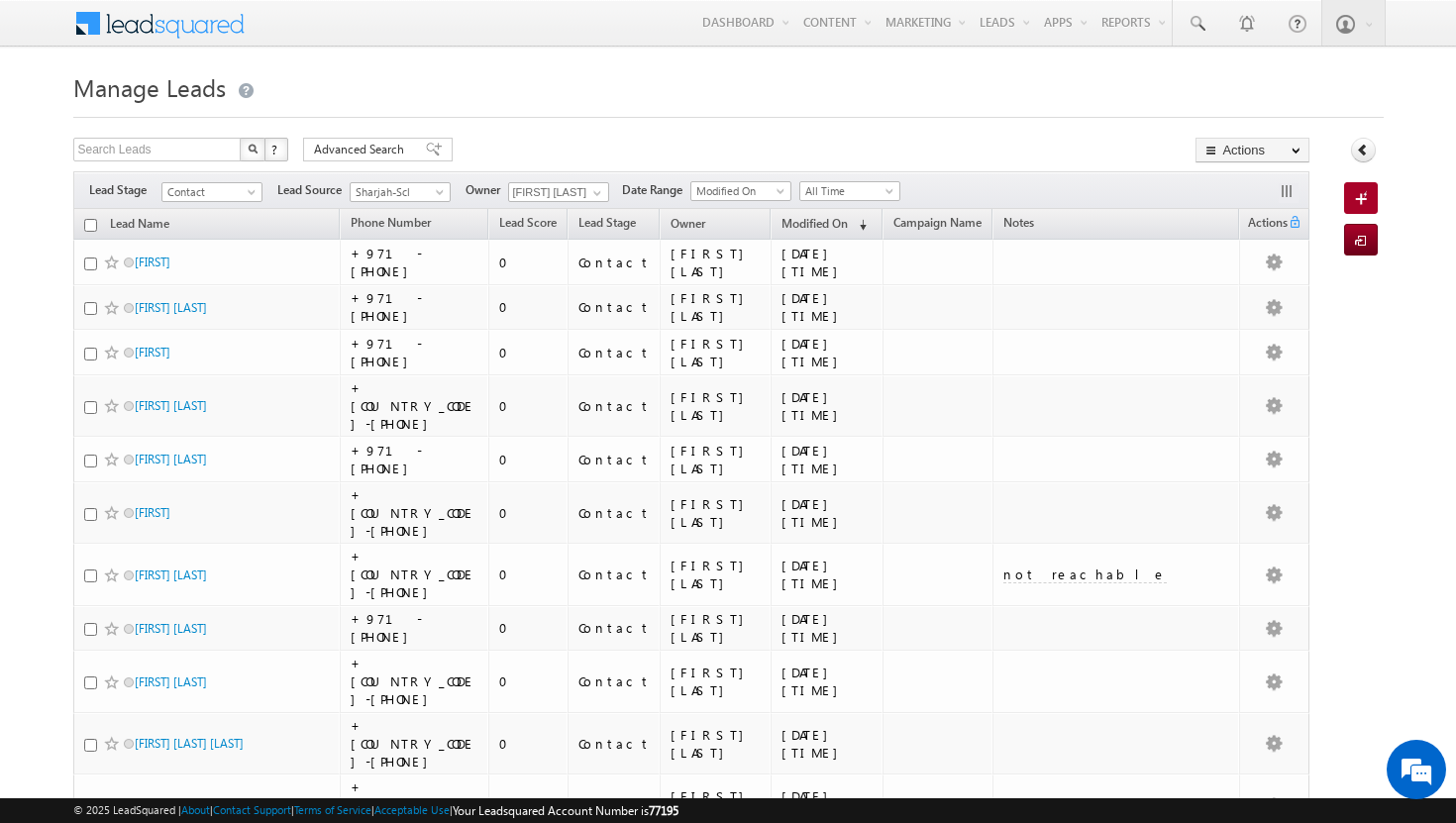 click at bounding box center [90, 225] 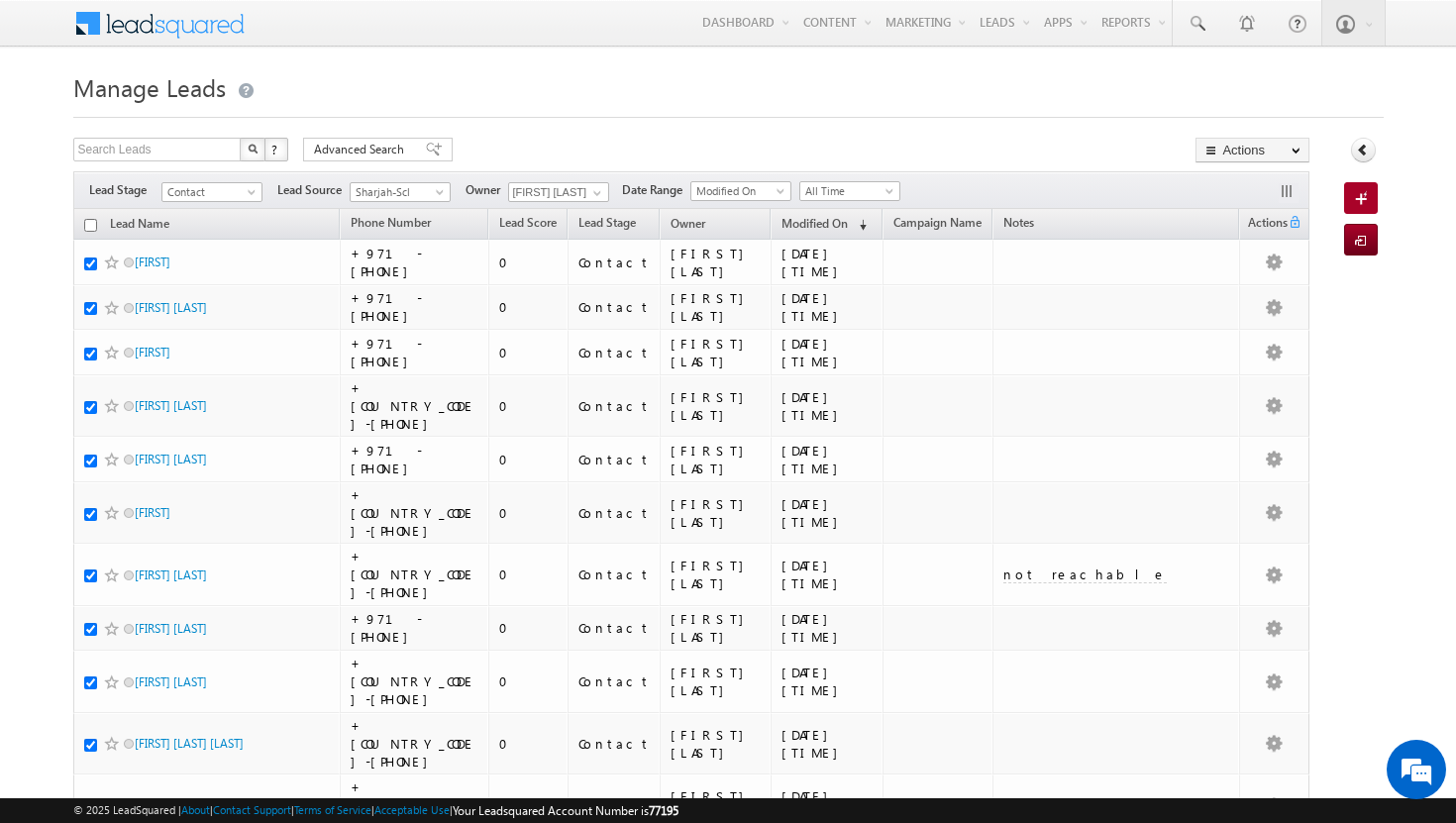 checkbox on "true" 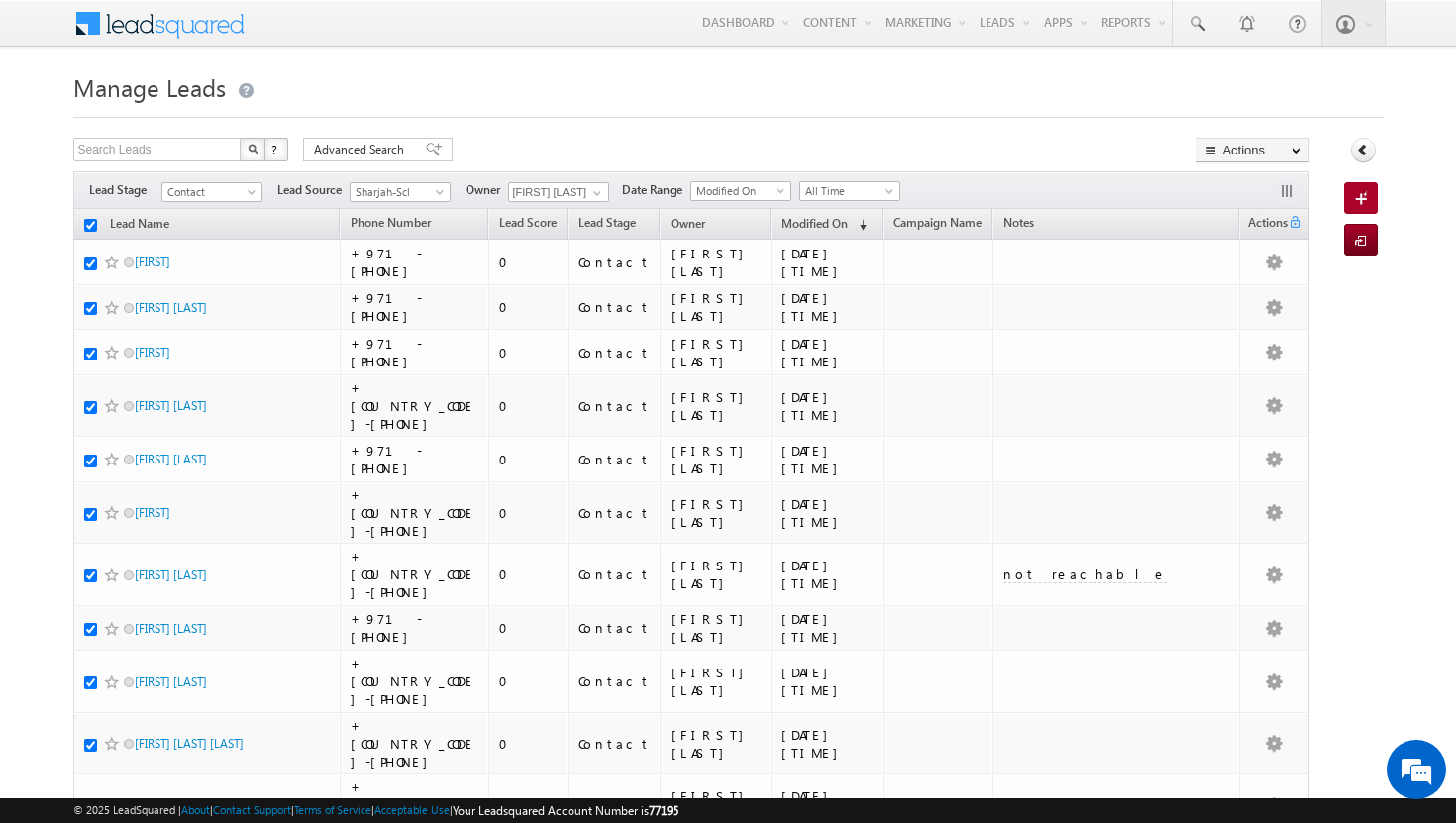 checkbox on "true" 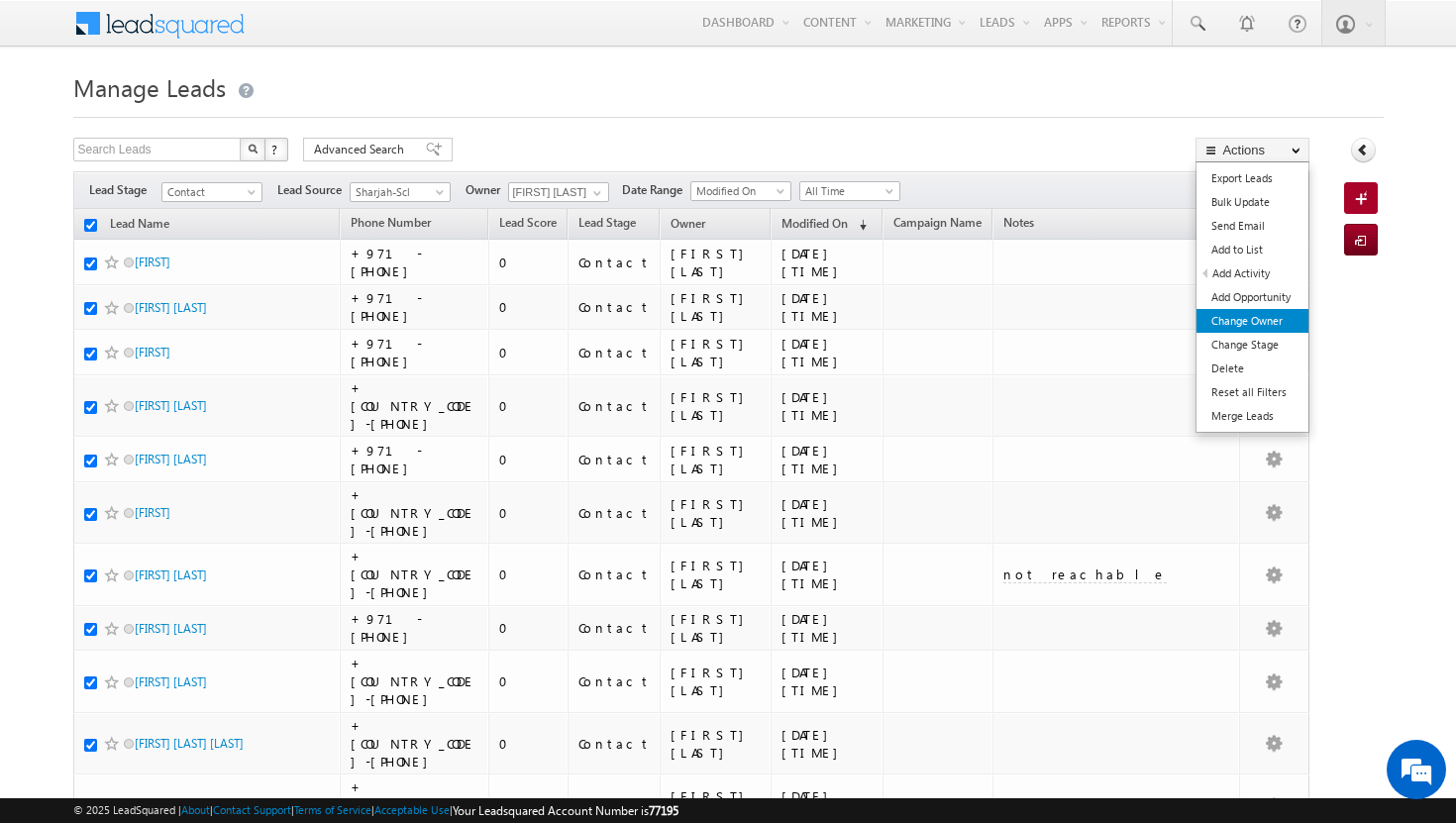 click on "Change Owner" at bounding box center (1252, 321) 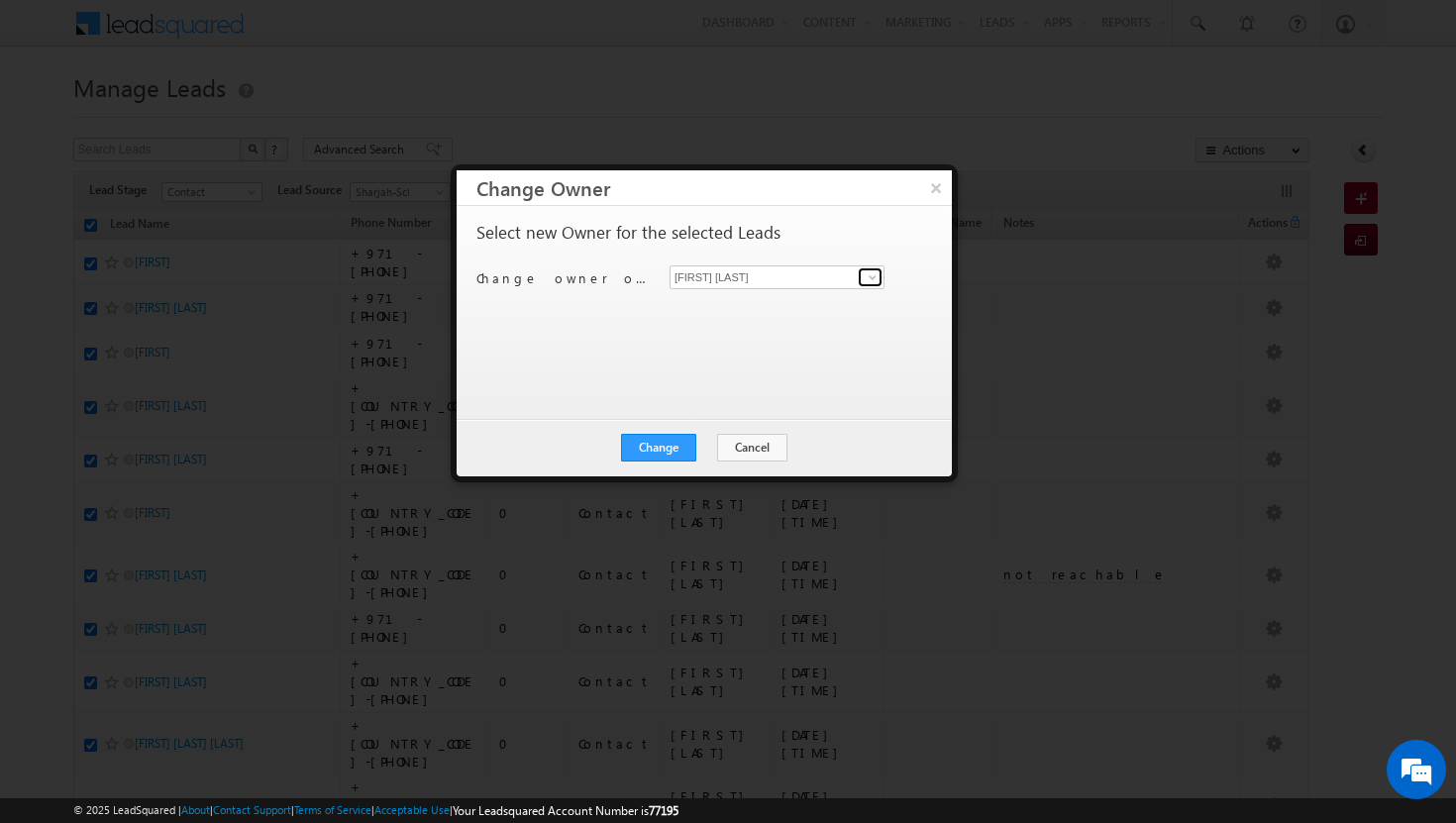 click at bounding box center [873, 277] 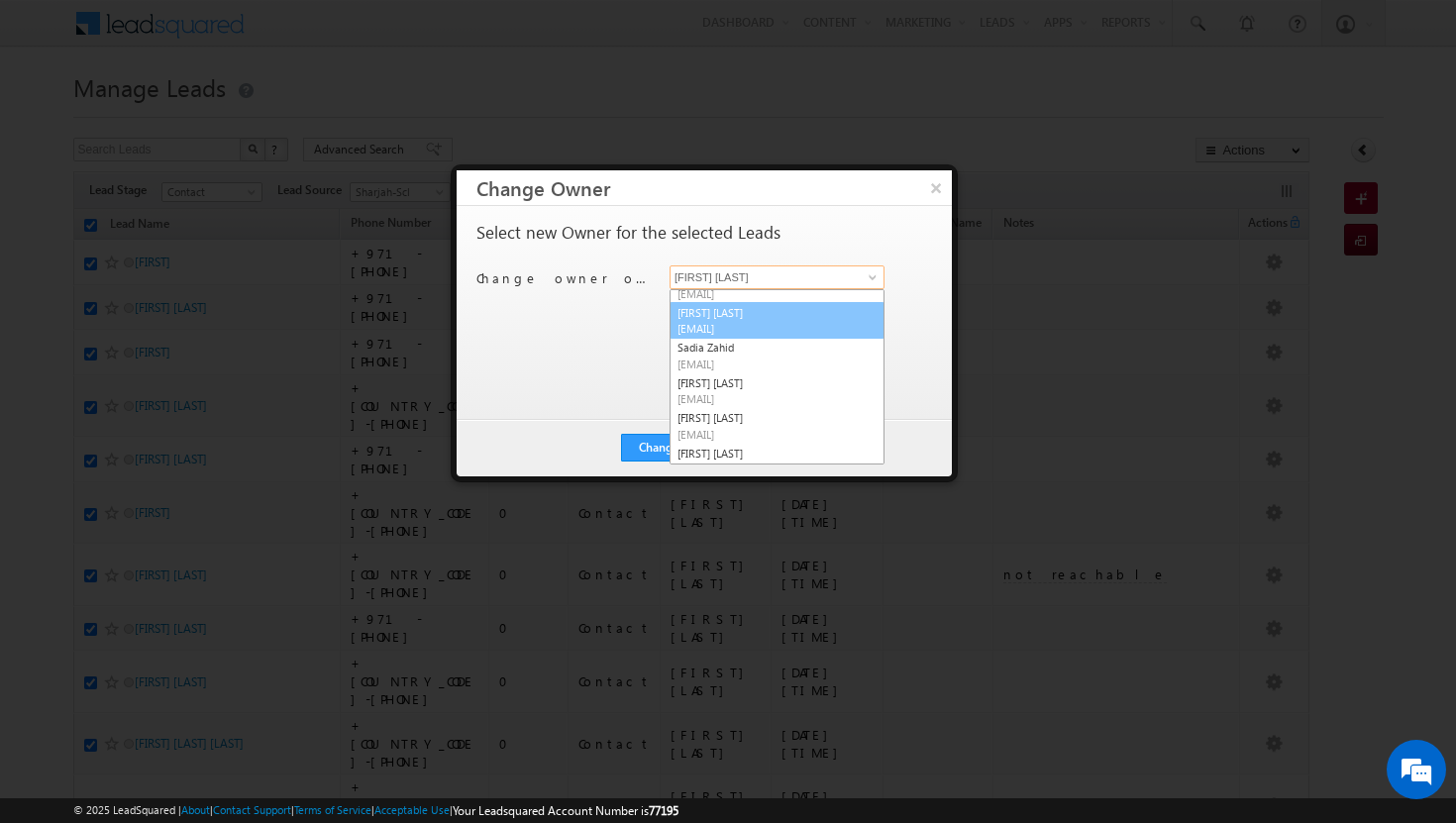 scroll, scrollTop: 72, scrollLeft: 0, axis: vertical 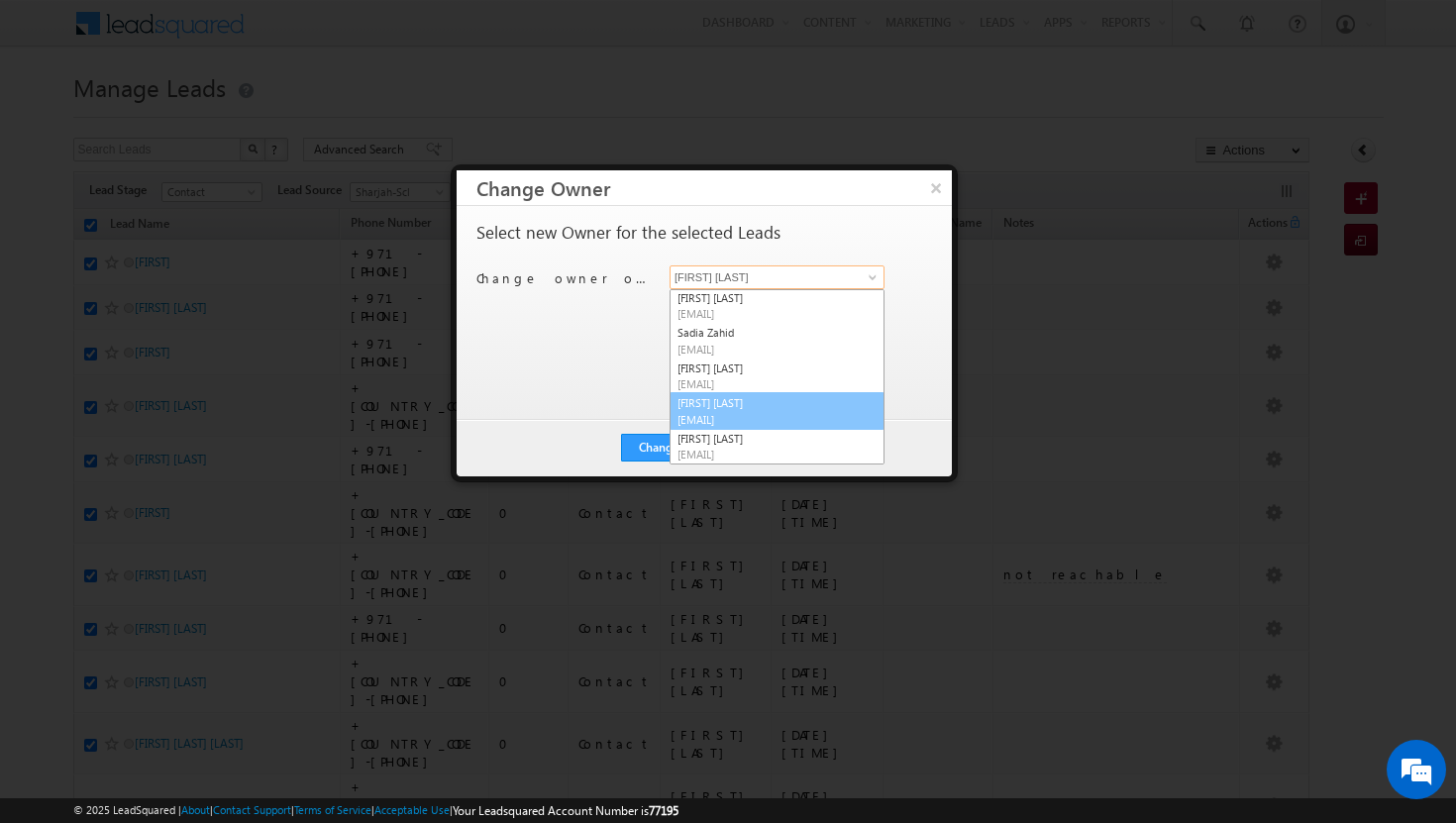 click on "syeda.bibijan@indglobal.ae" at bounding box center (767, 419) 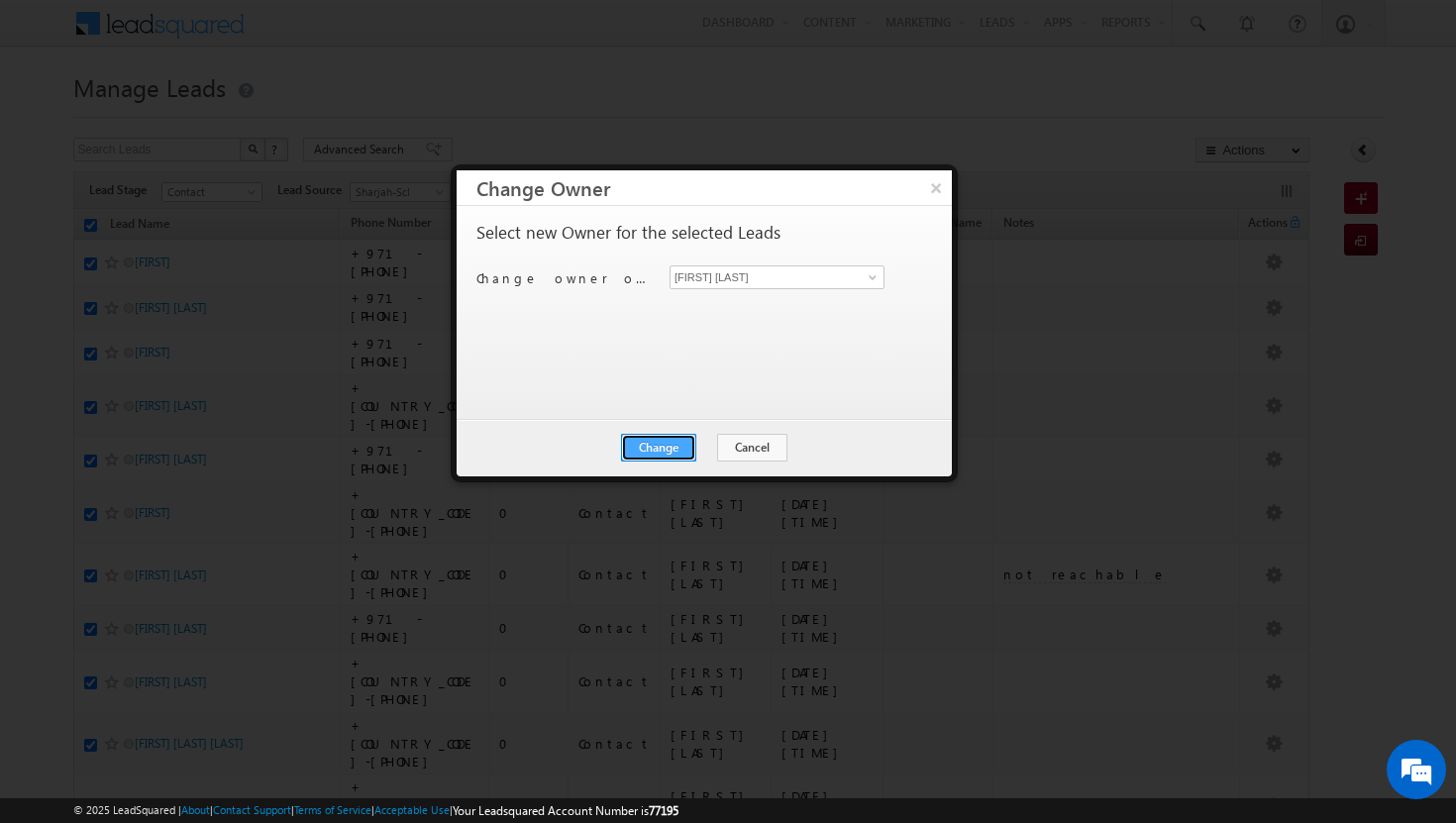 click on "Change" at bounding box center [659, 448] 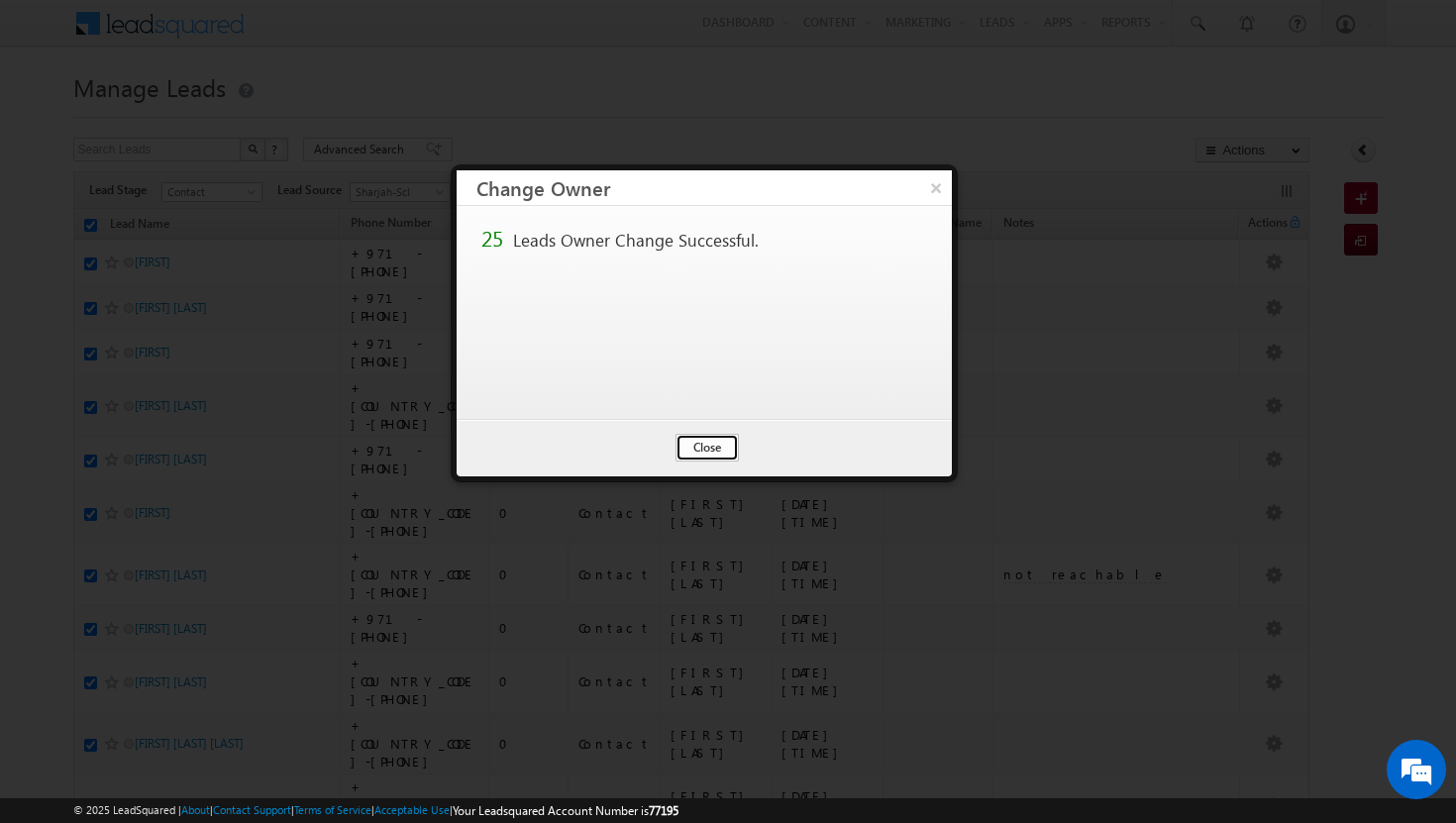 click on "Close" at bounding box center [707, 448] 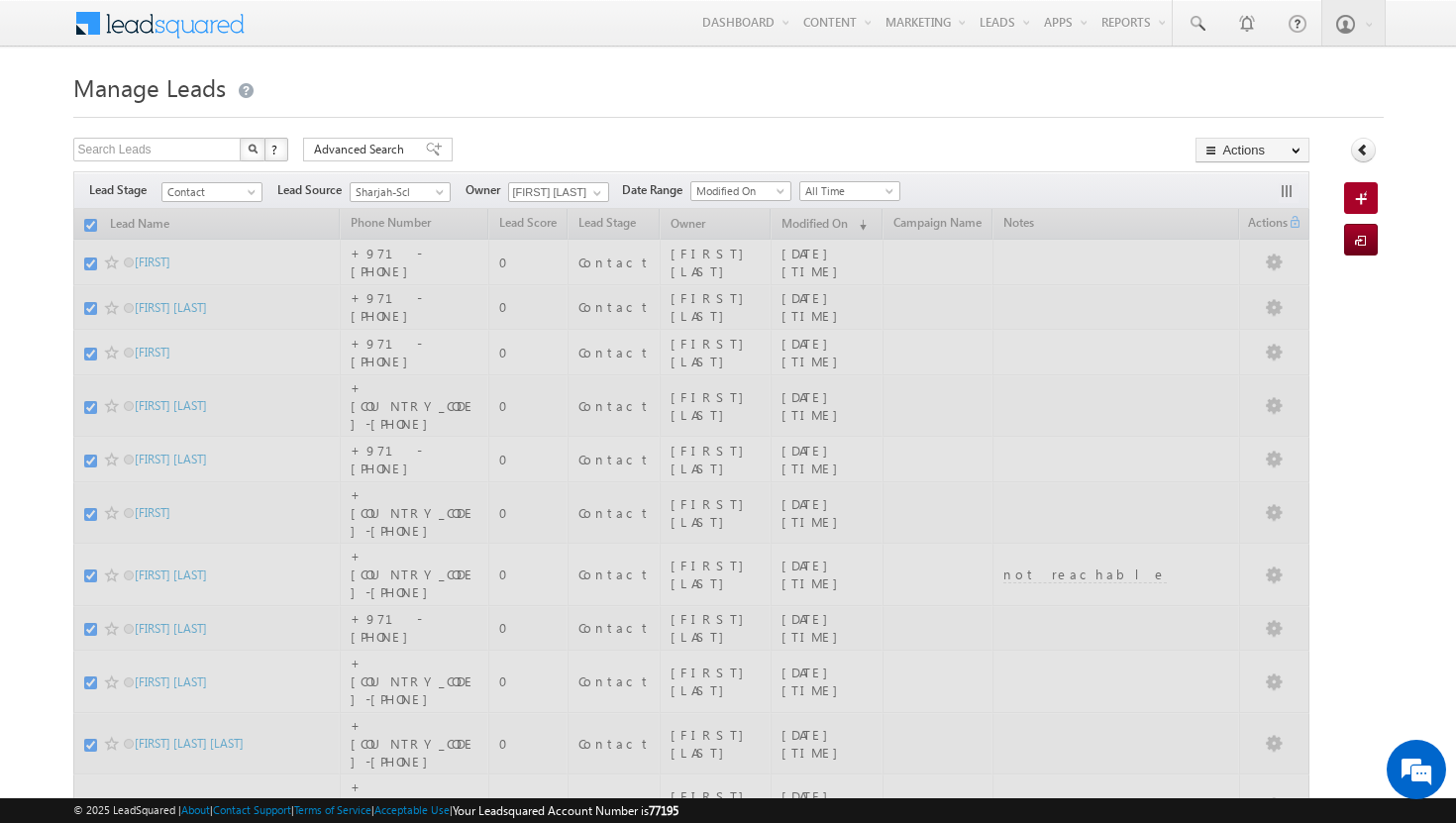 checkbox on "false" 